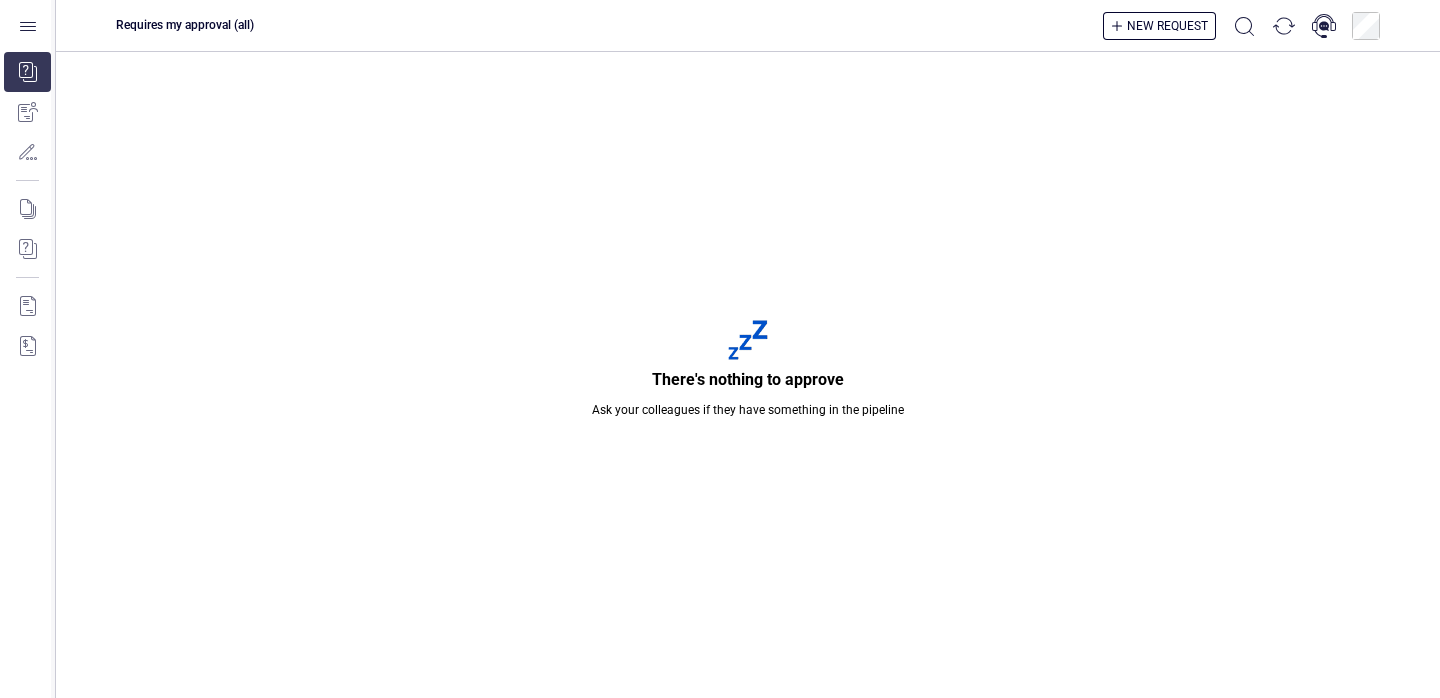 scroll, scrollTop: 0, scrollLeft: 0, axis: both 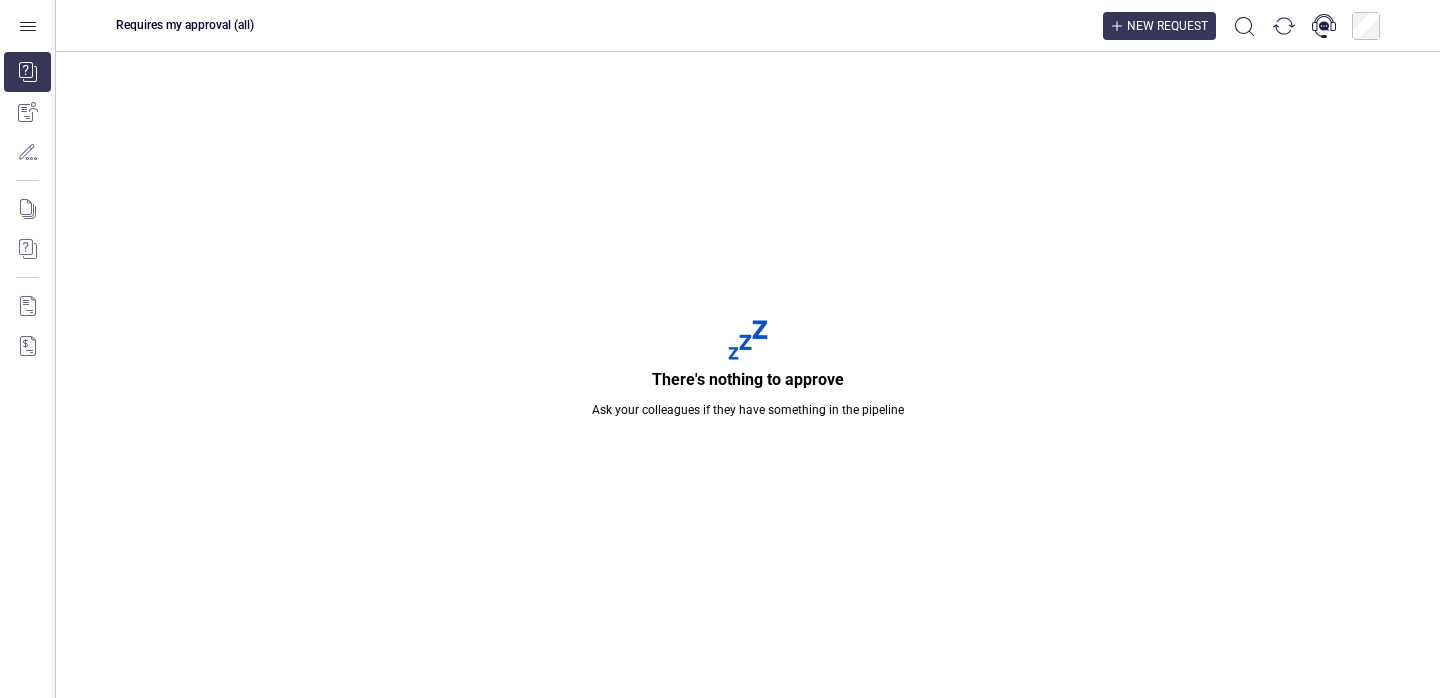click on "New request" at bounding box center (1159, 26) 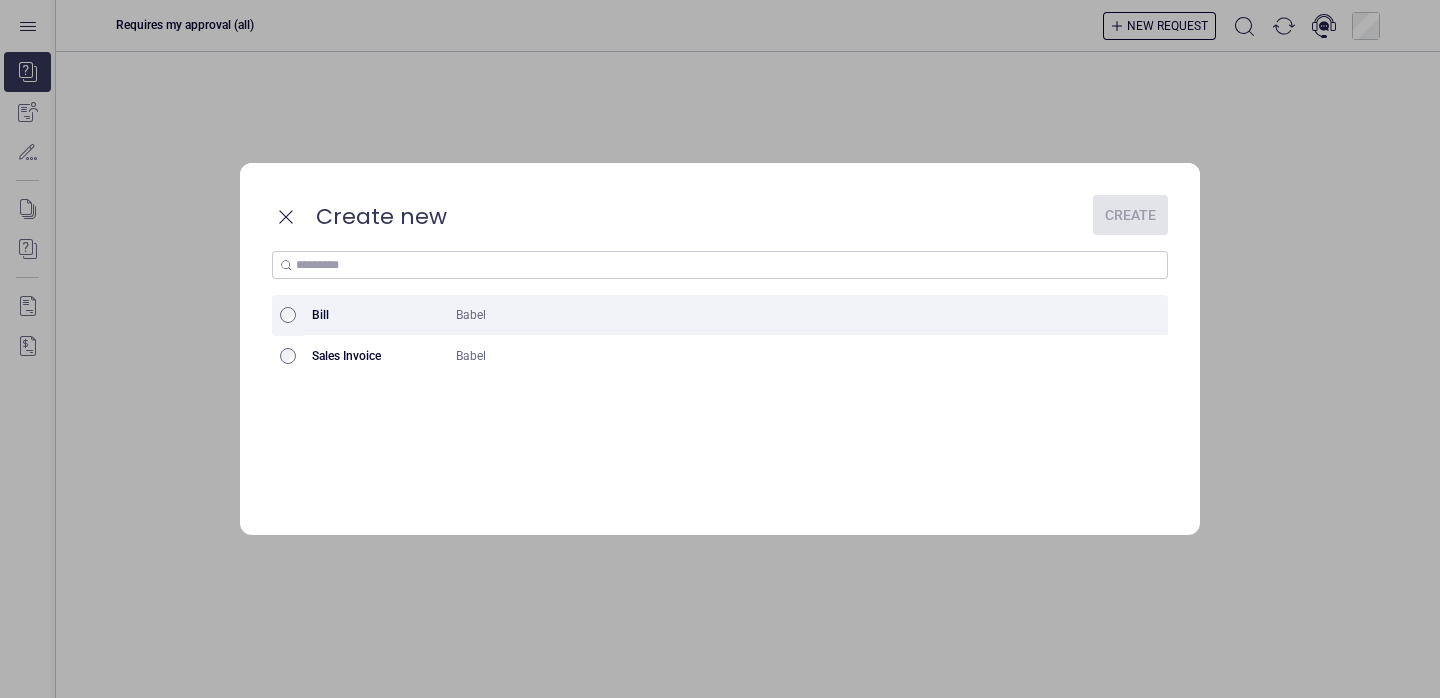 click on "Bill" at bounding box center [376, 315] 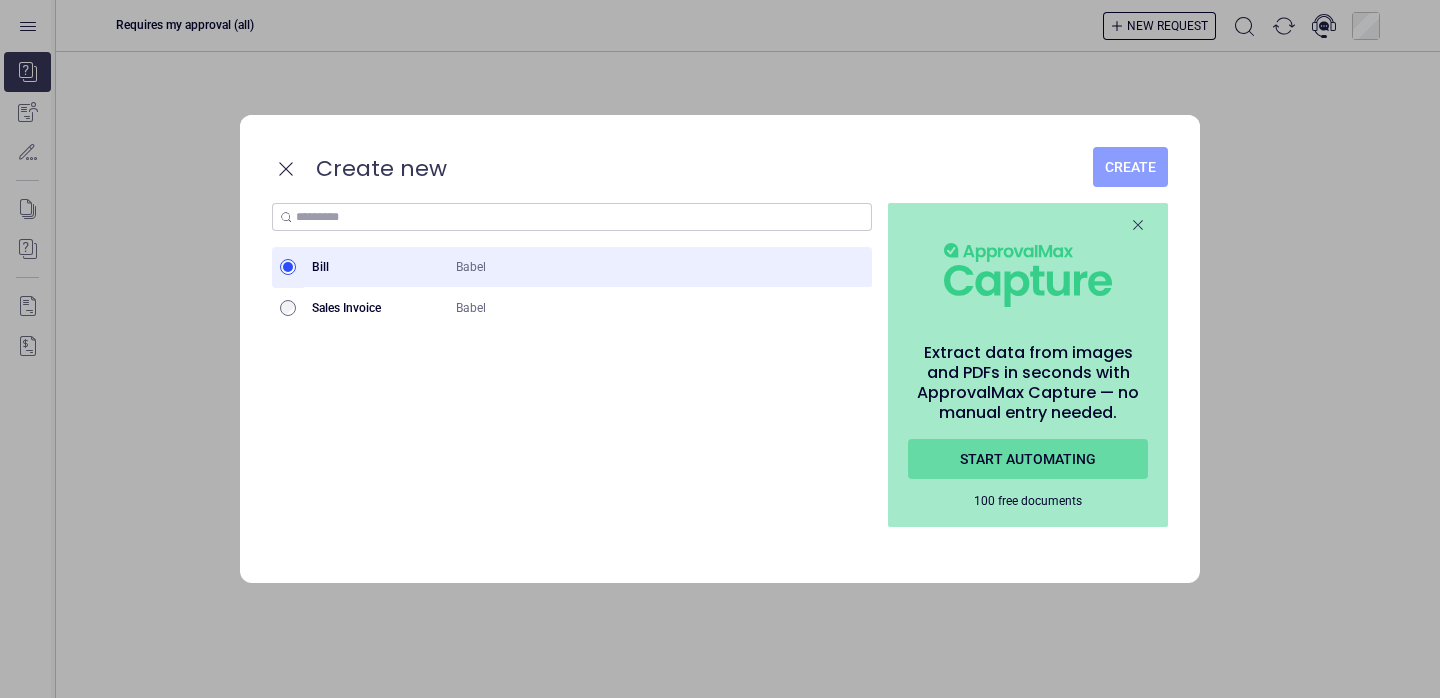 click on "Create" at bounding box center (1130, 167) 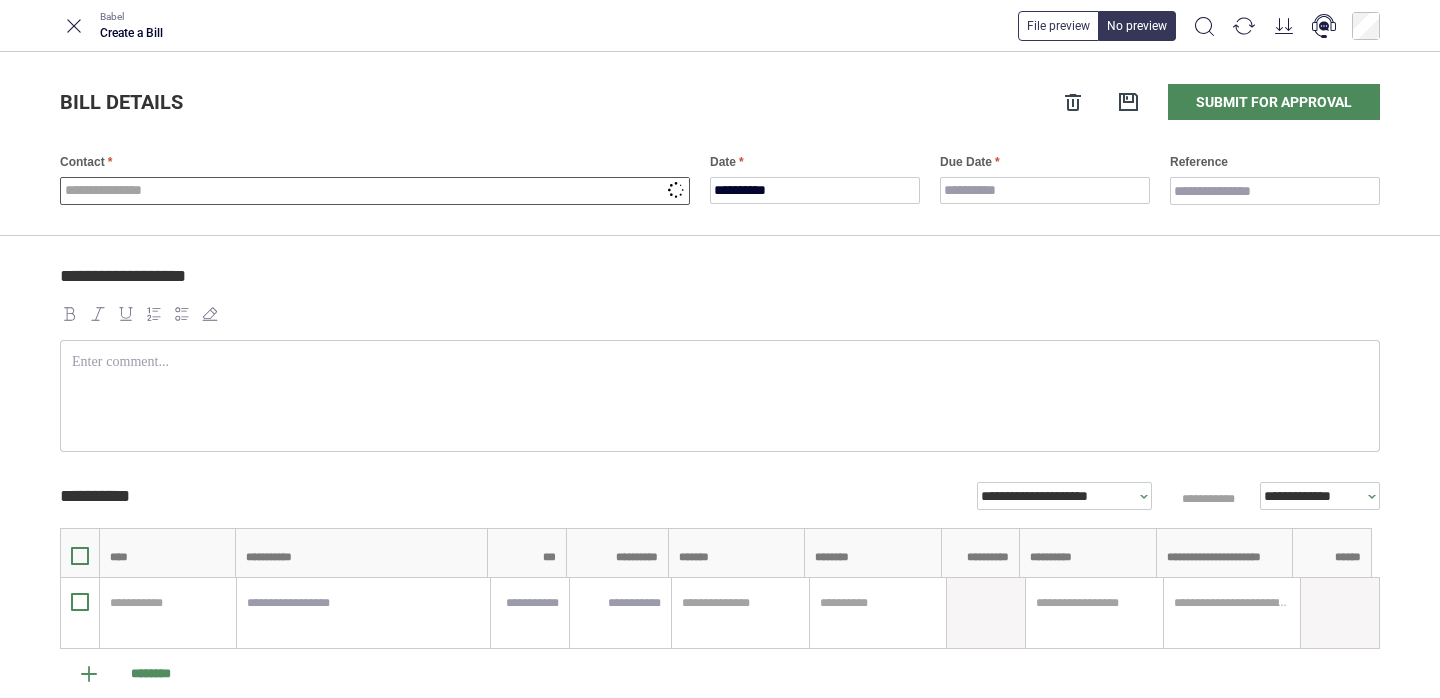click at bounding box center [375, 191] 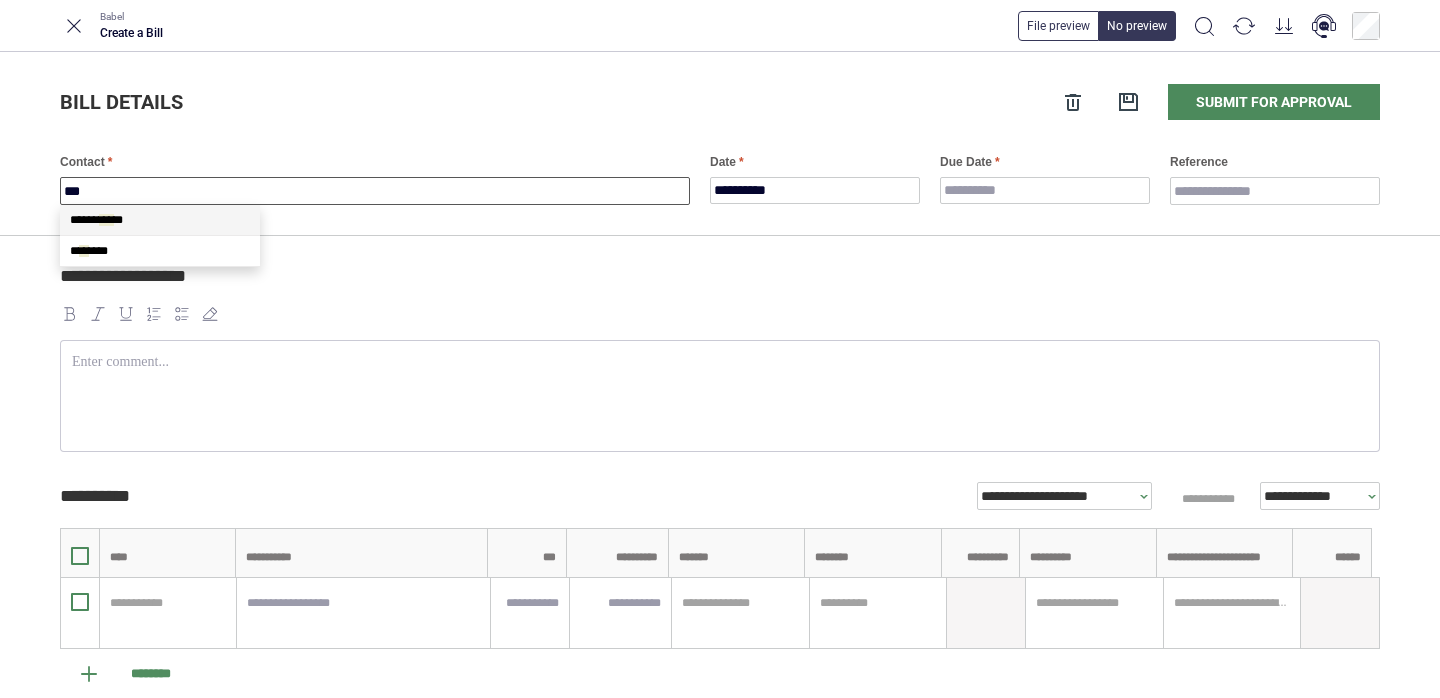 scroll, scrollTop: 0, scrollLeft: 0, axis: both 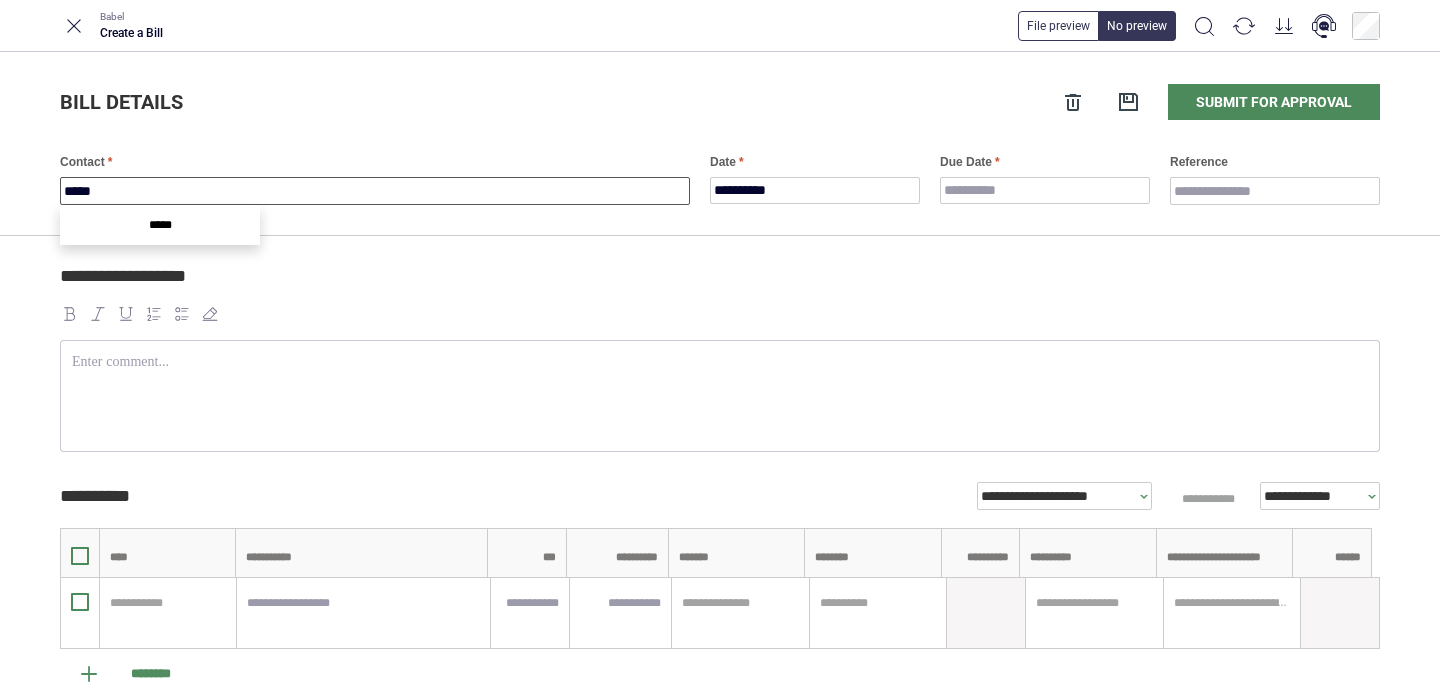 type on "******" 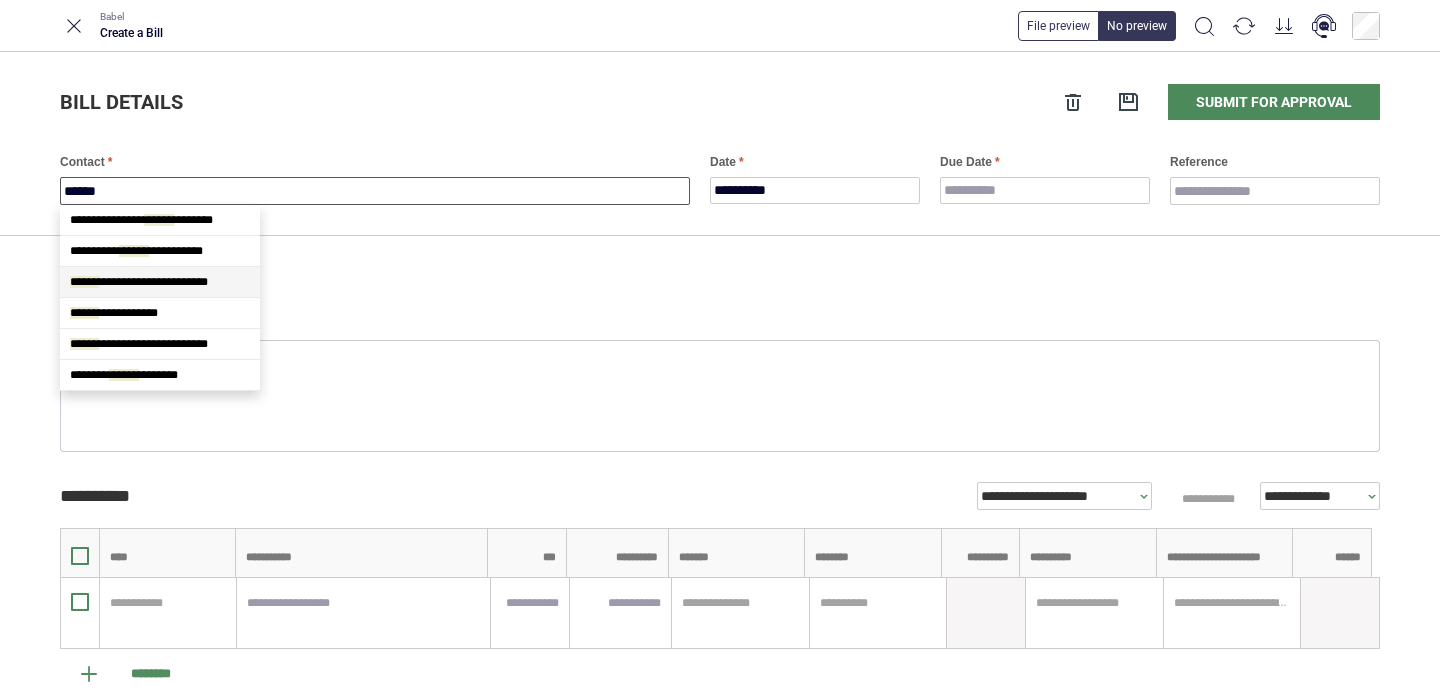 click on "**********" at bounding box center (139, 282) 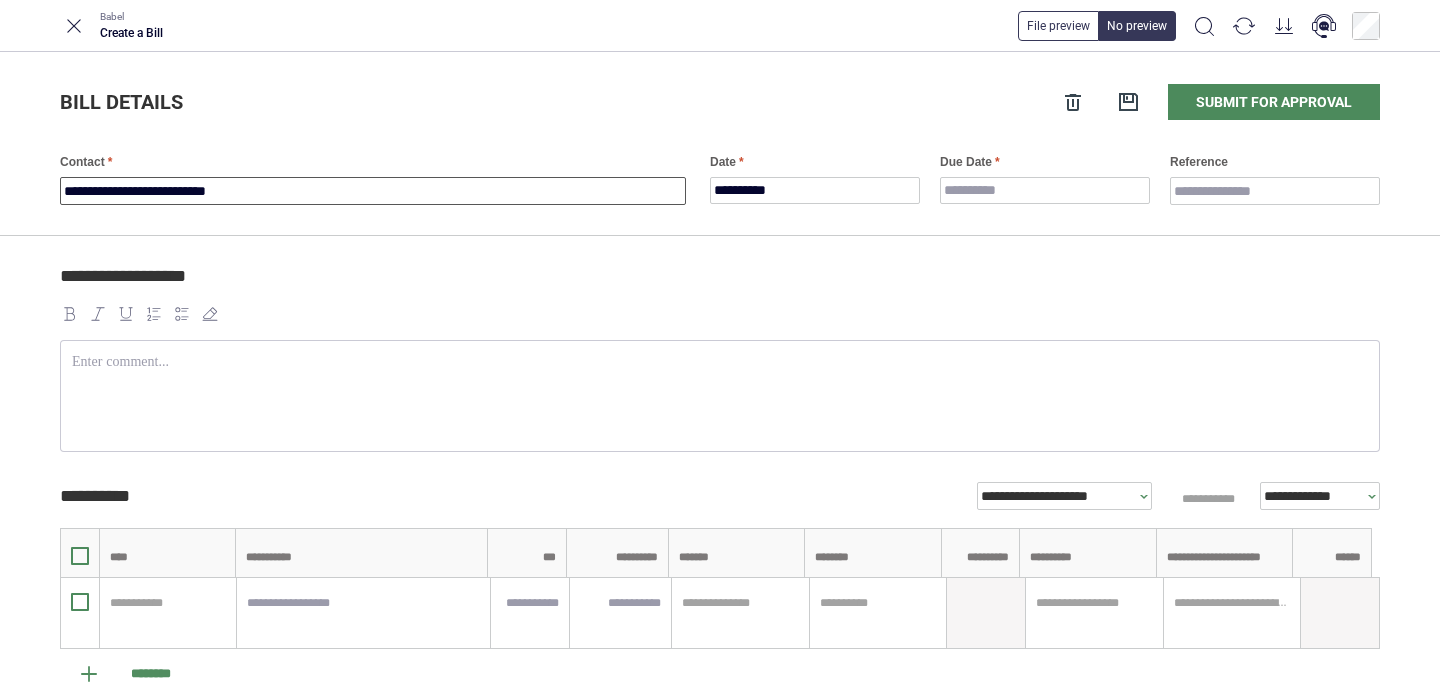 type on "**********" 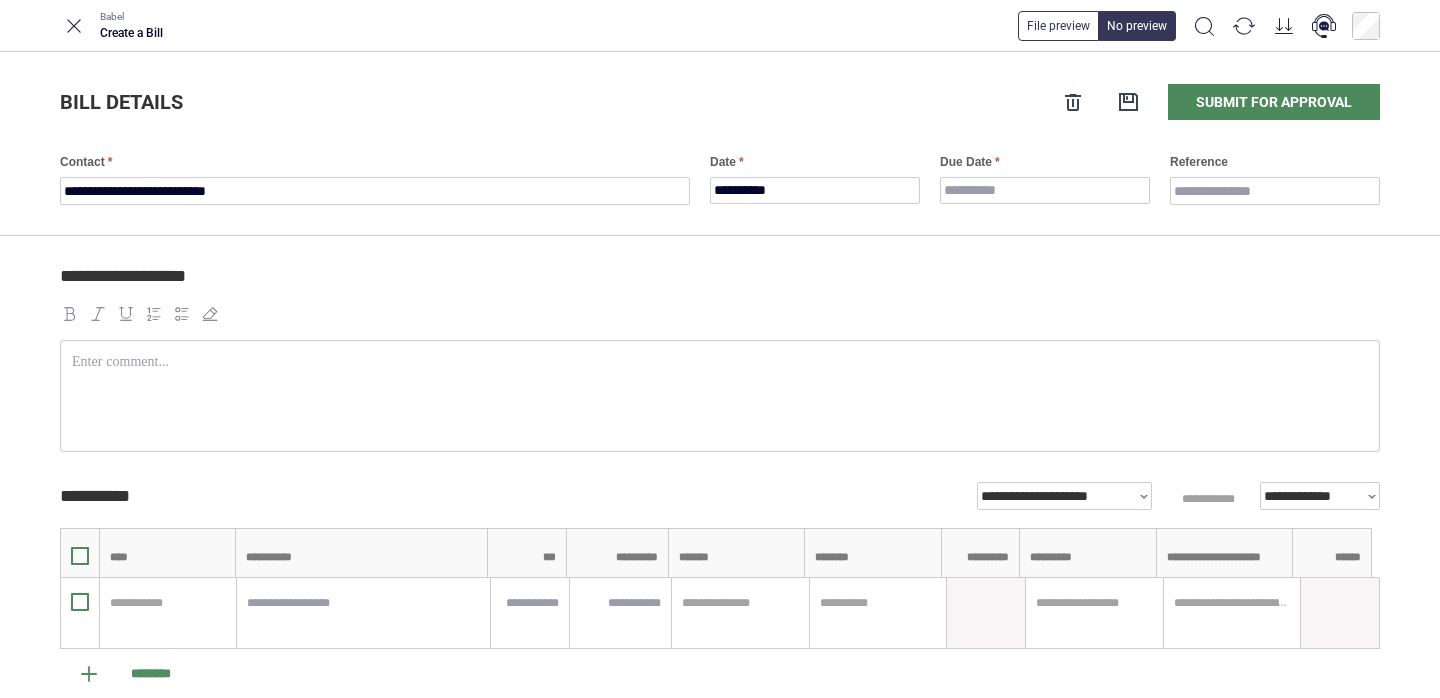 click on "Due Date" at bounding box center [1045, 178] 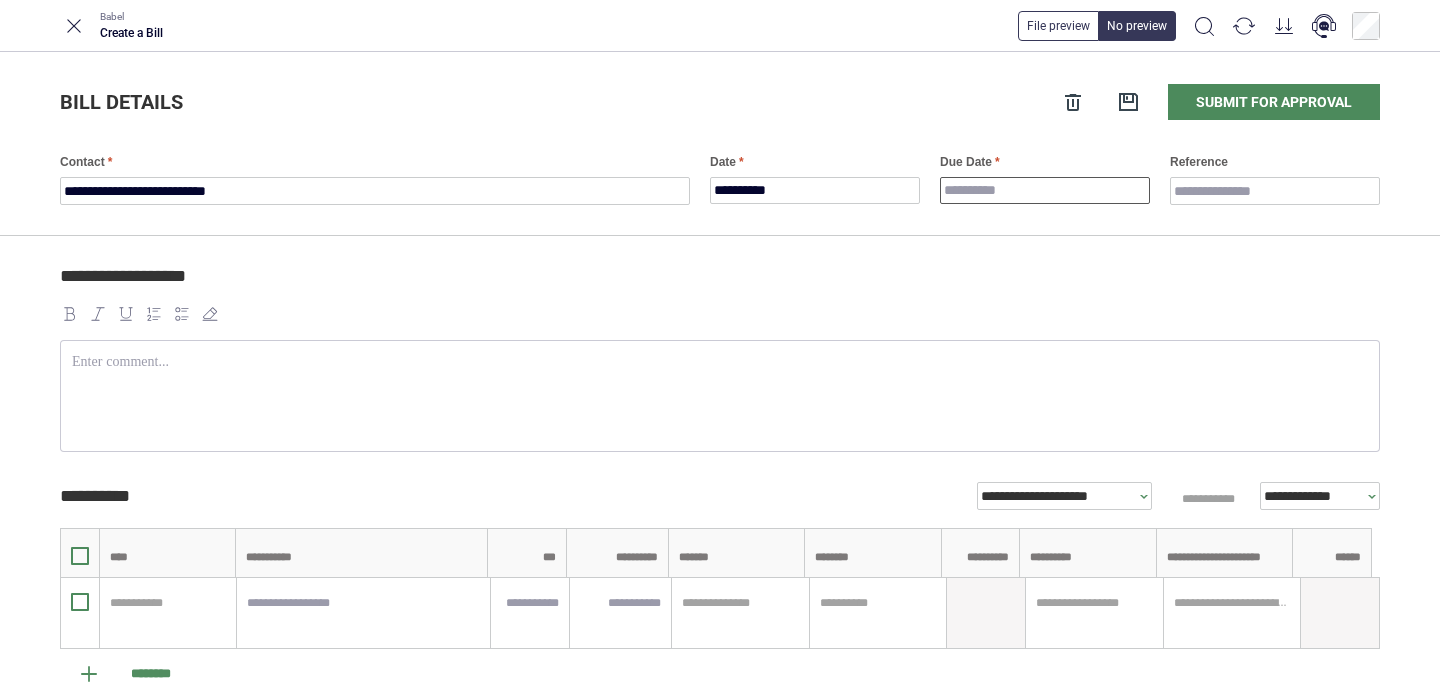 click on "Due Date" at bounding box center [1045, 190] 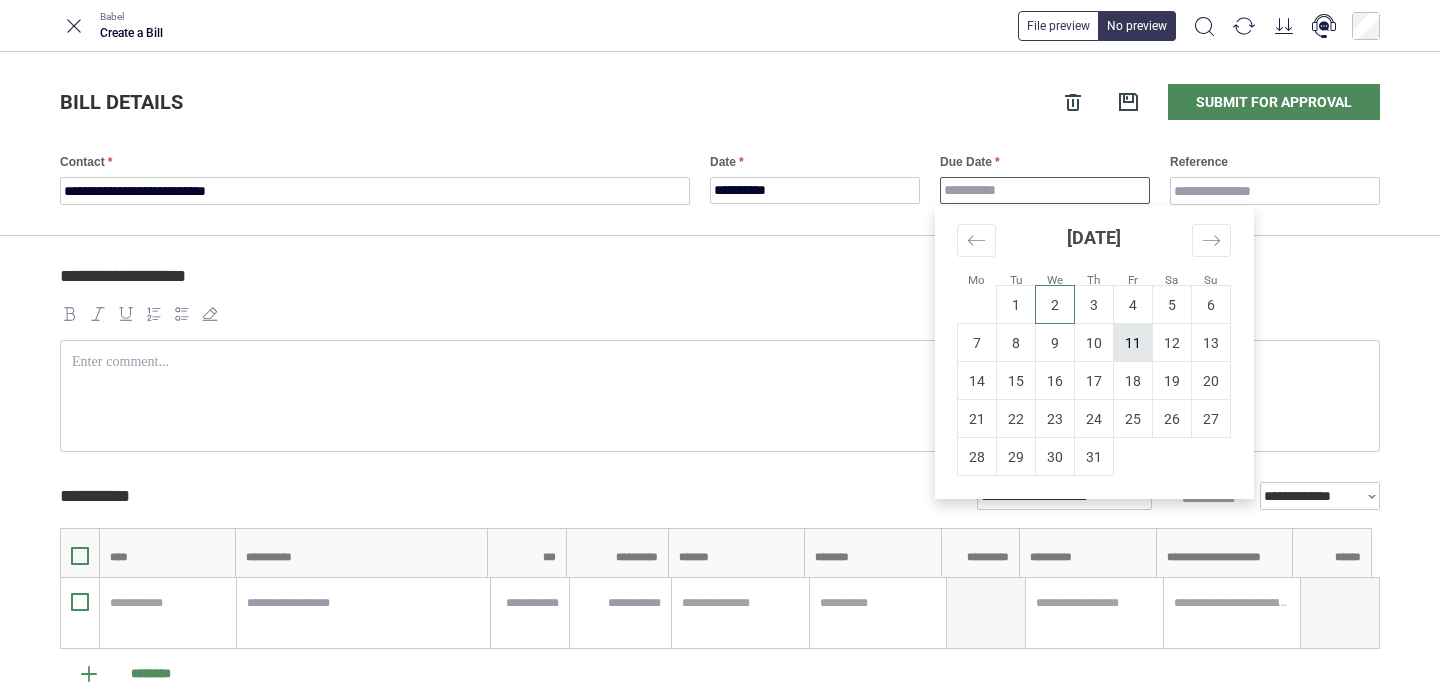 click on "11" at bounding box center [1133, 343] 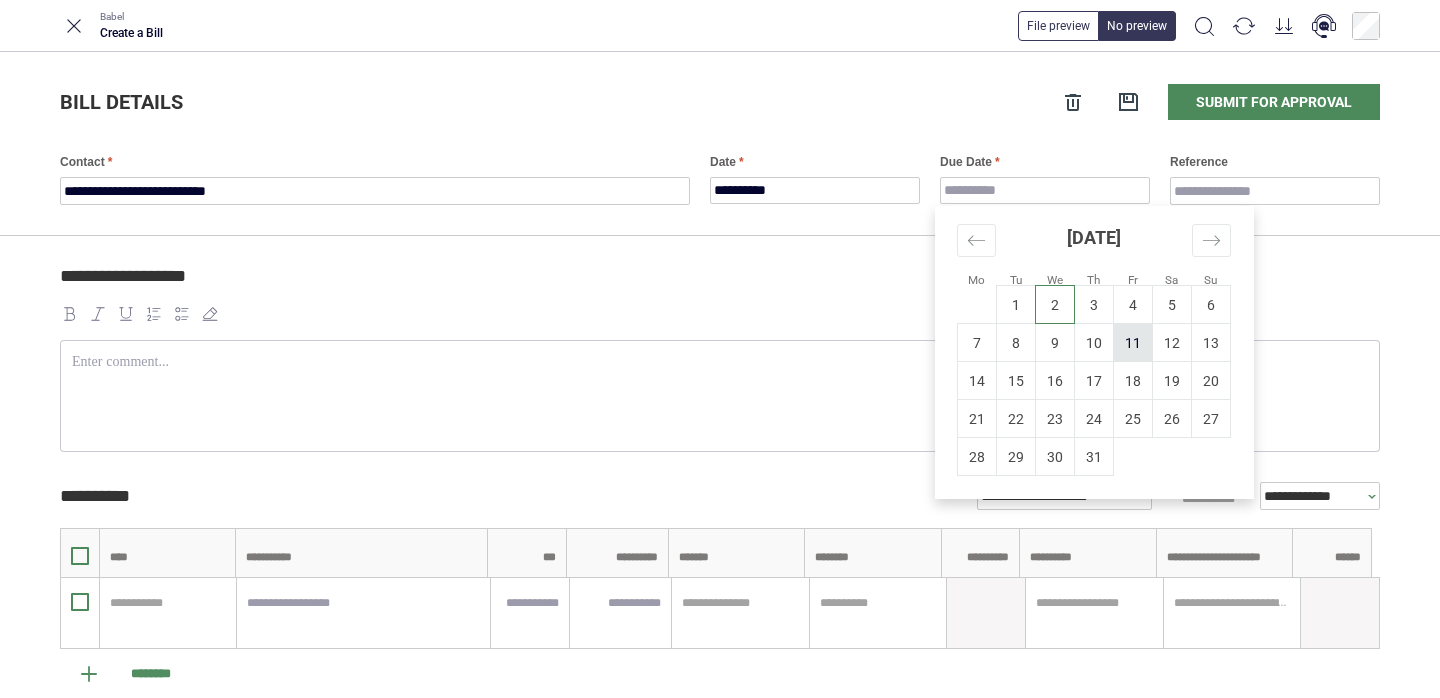 type on "**********" 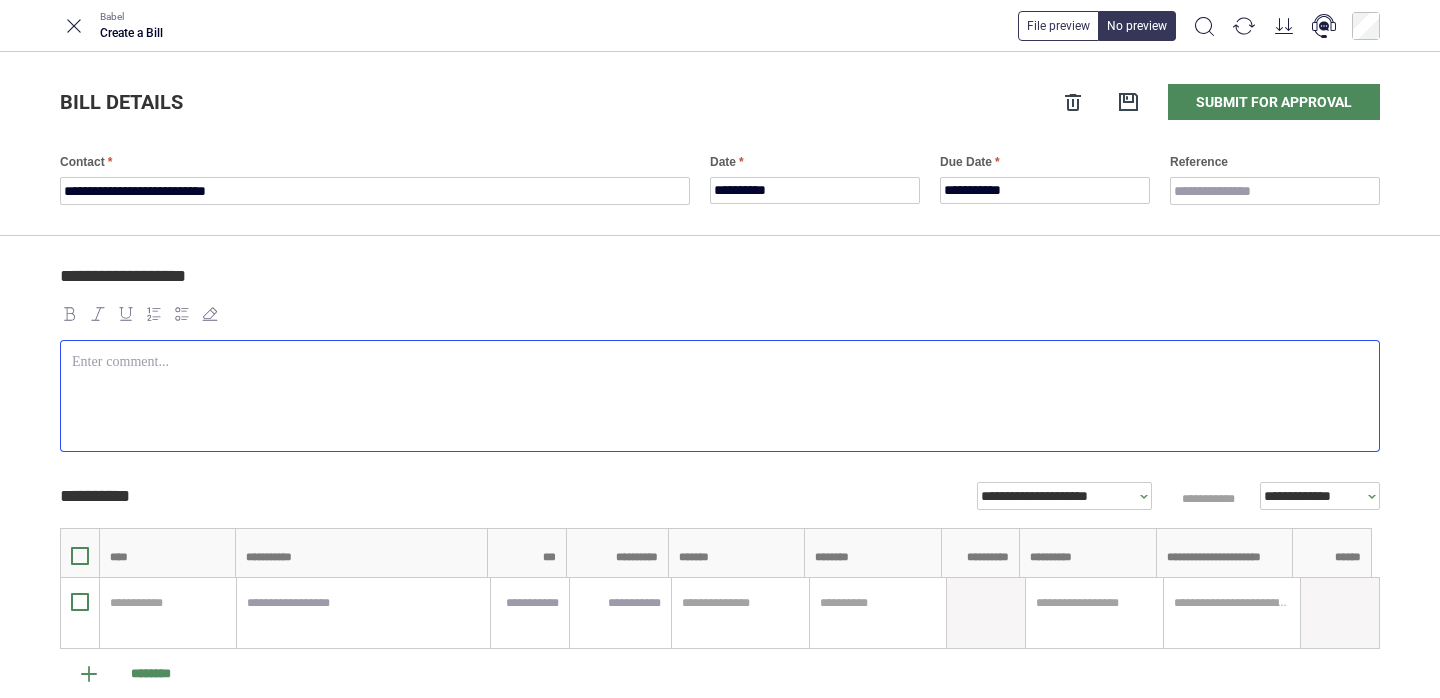 click at bounding box center (720, 362) 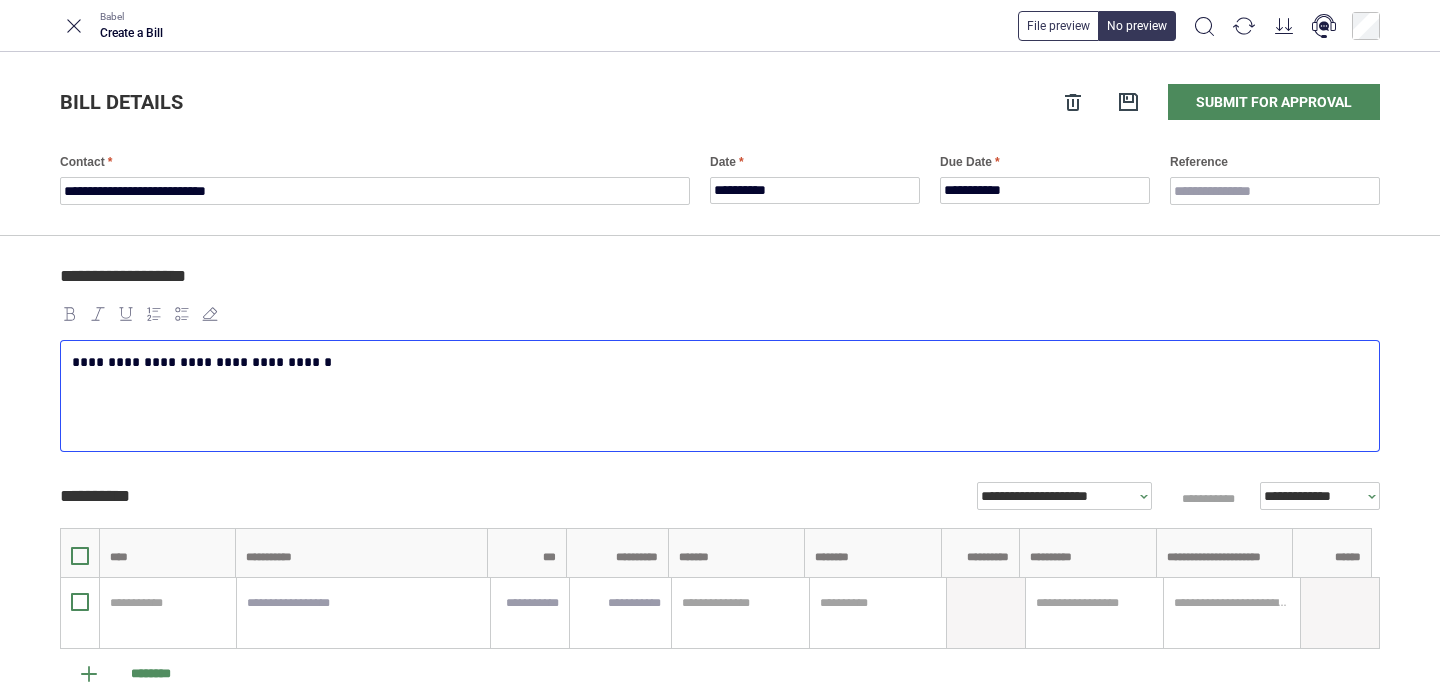 click on "**********" at bounding box center [716, 362] 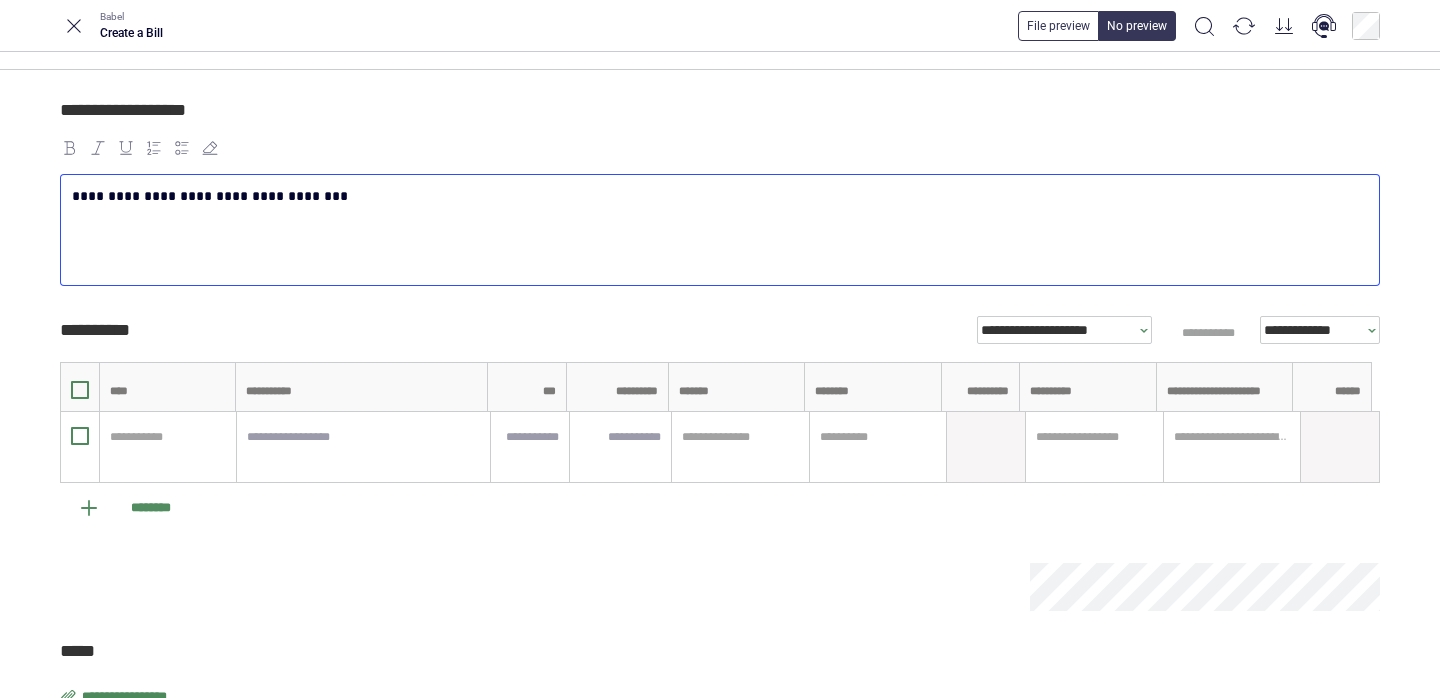 scroll, scrollTop: 233, scrollLeft: 0, axis: vertical 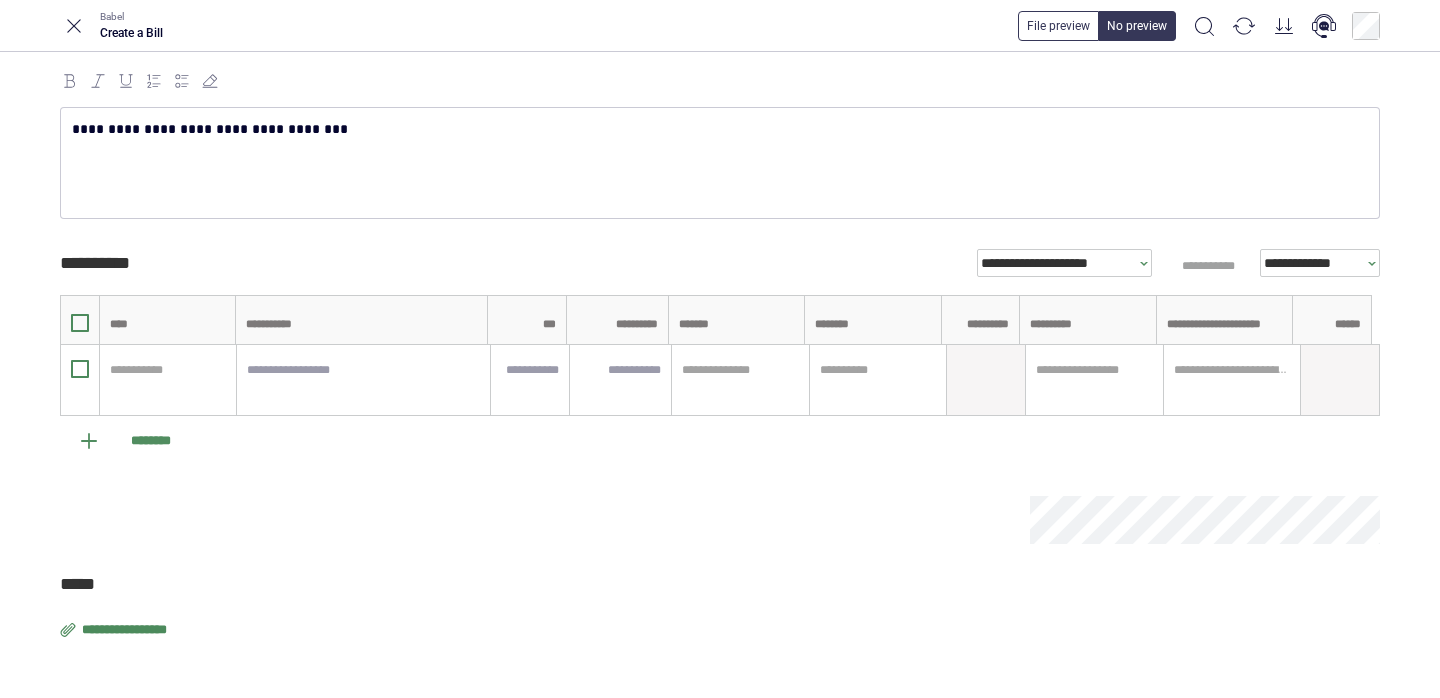 click on "**********" at bounding box center (126, 630) 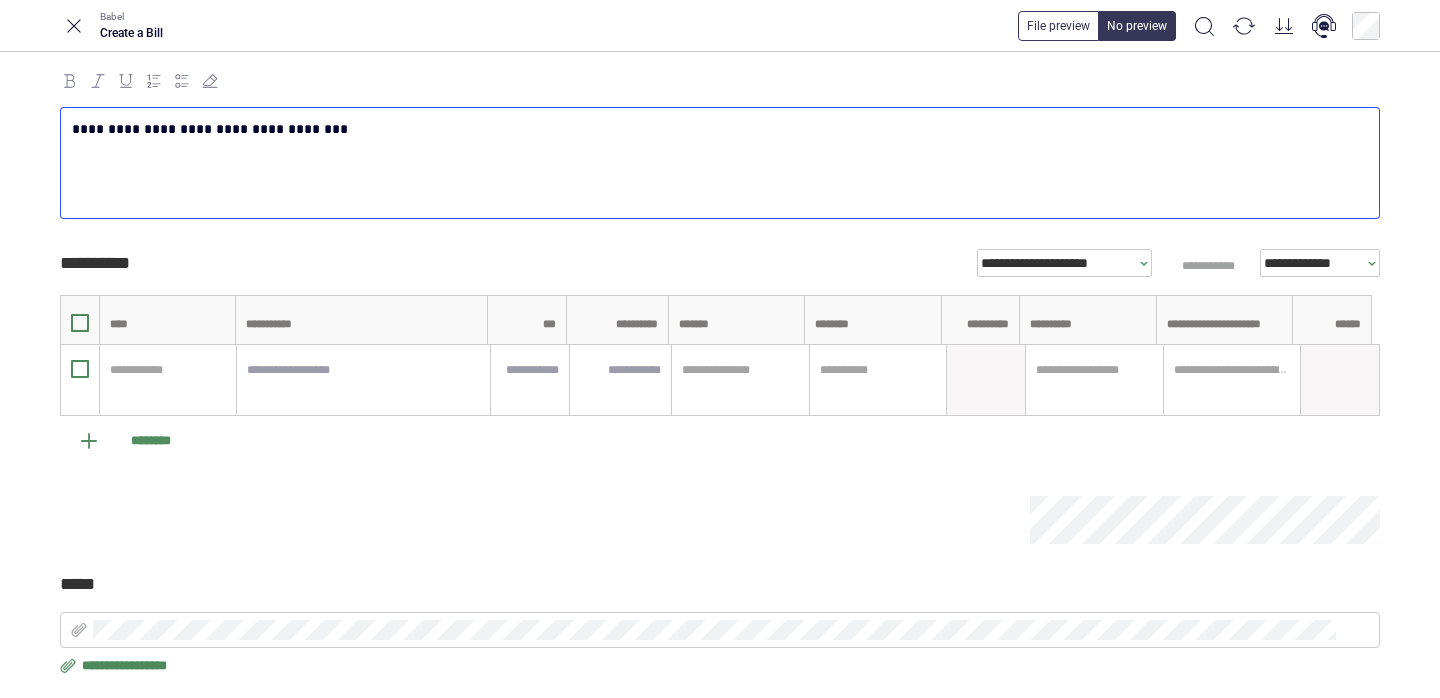 click on "**********" at bounding box center (716, 129) 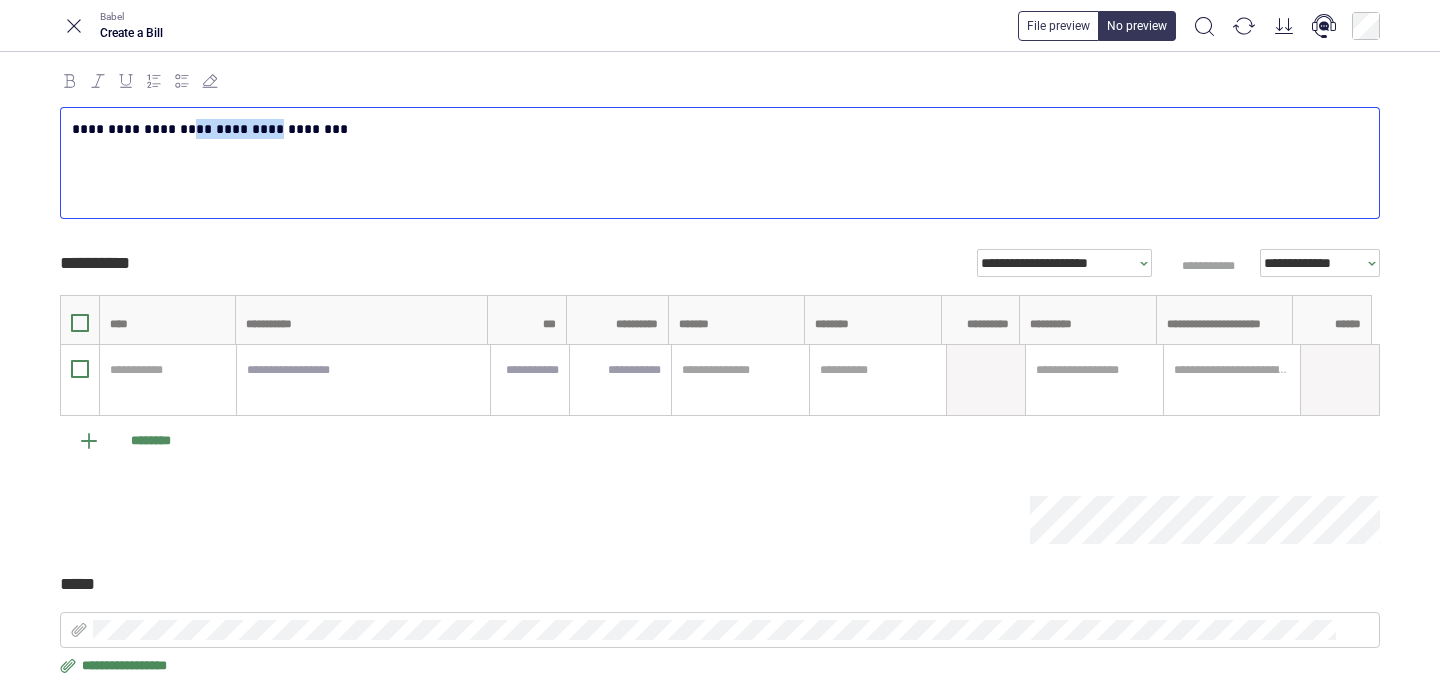 click on "**********" at bounding box center [716, 129] 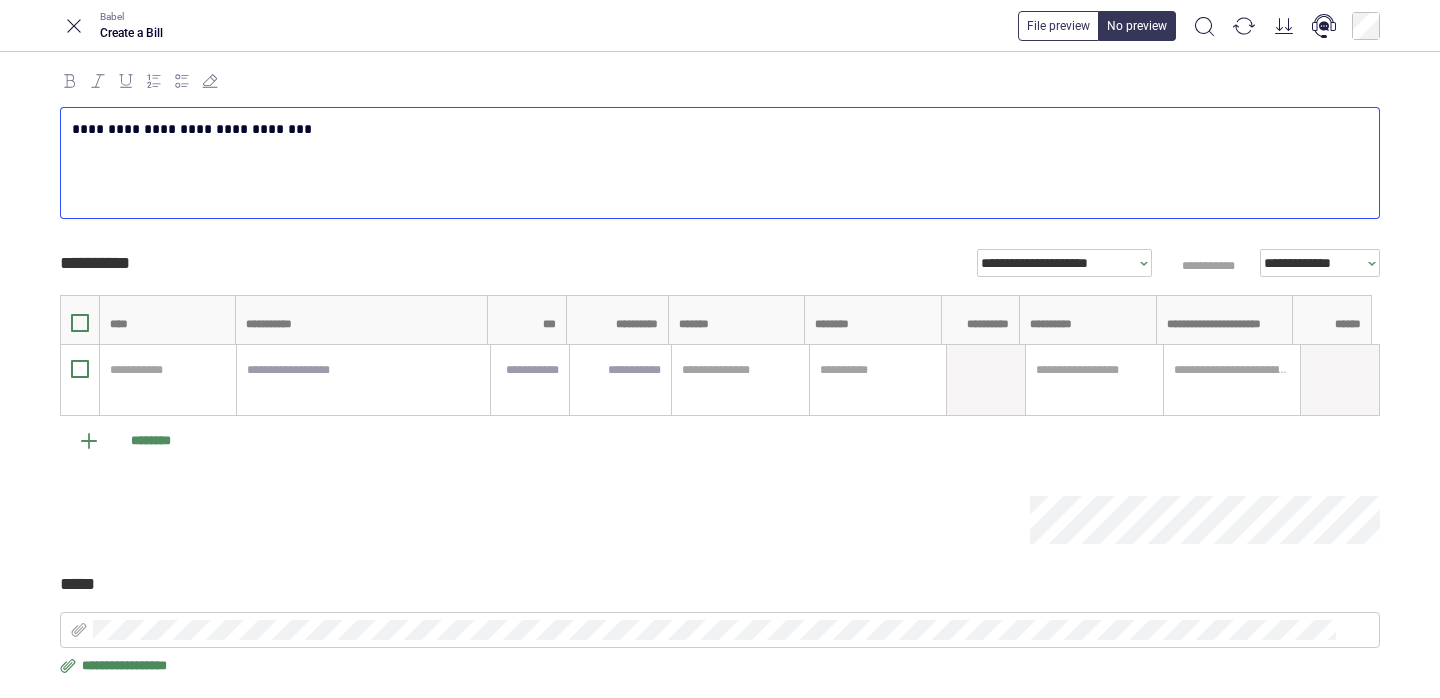 click on "**********" at bounding box center (716, 129) 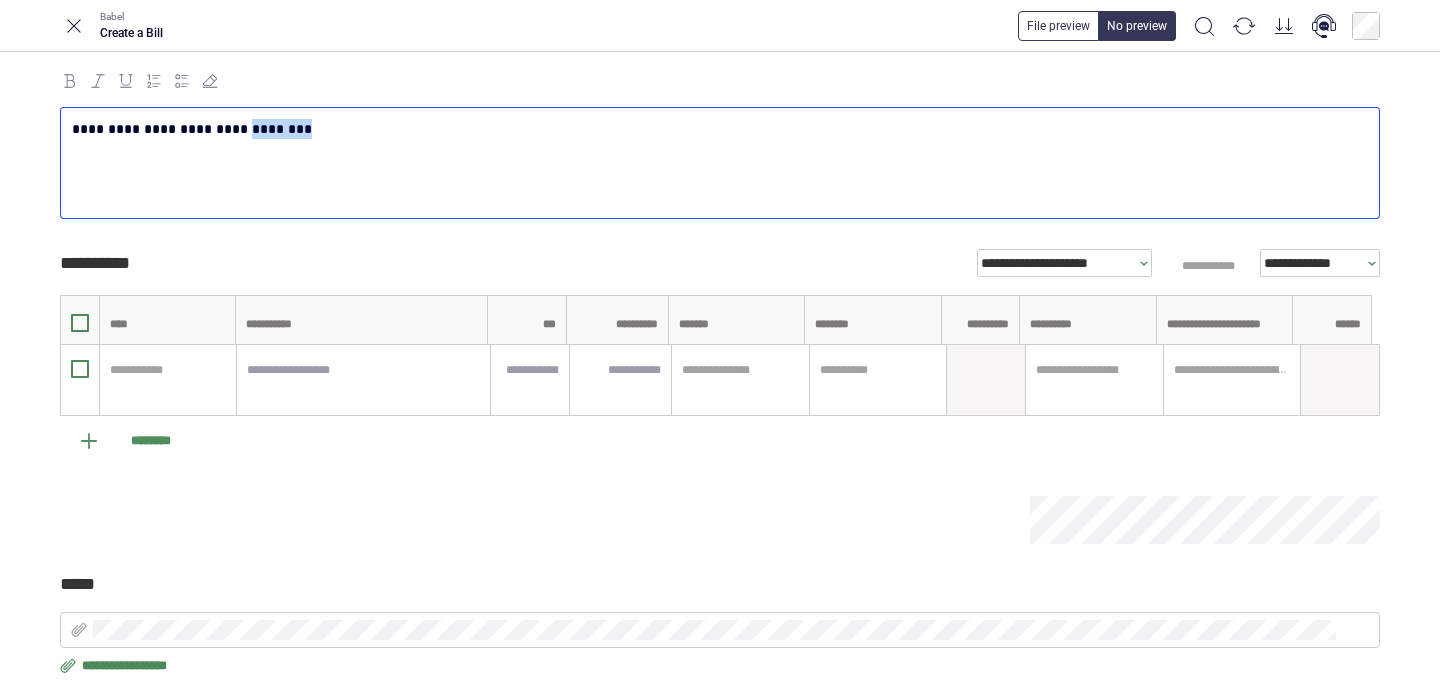 click on "**********" at bounding box center [716, 129] 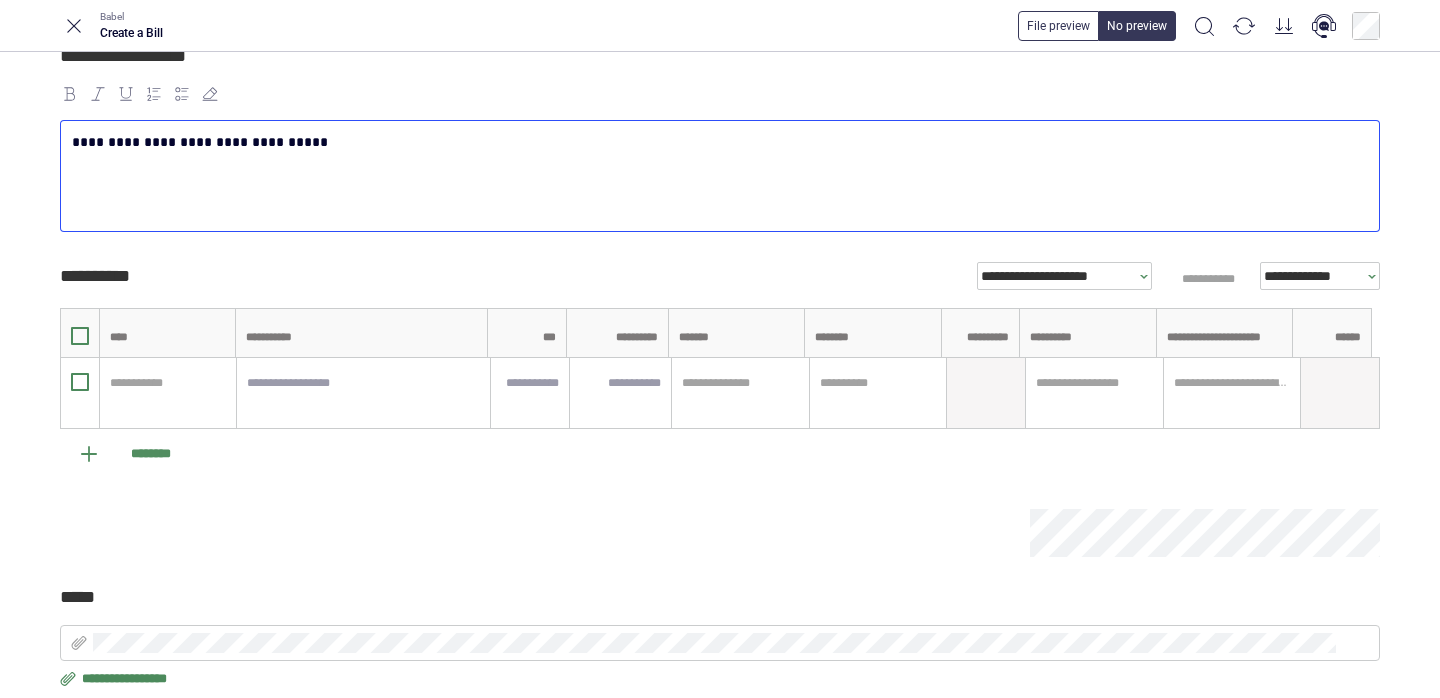 scroll, scrollTop: 240, scrollLeft: 0, axis: vertical 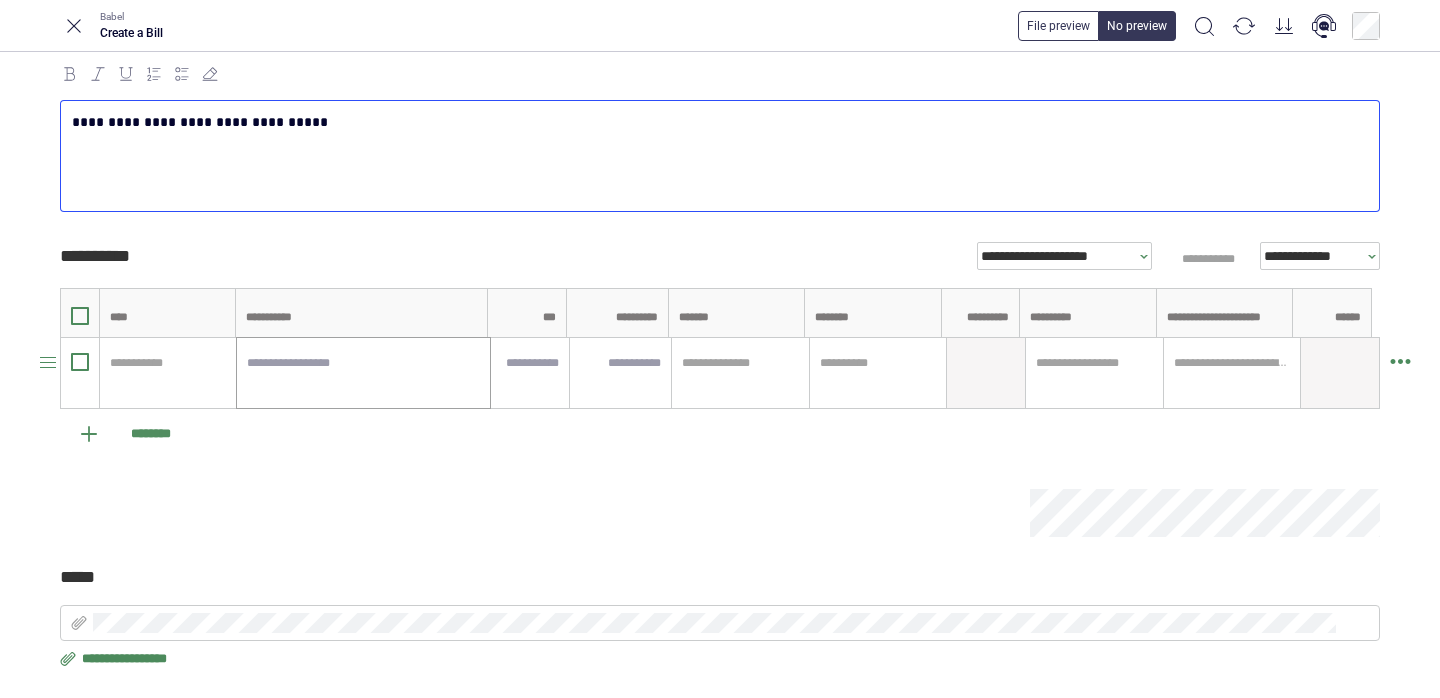 click at bounding box center (363, 373) 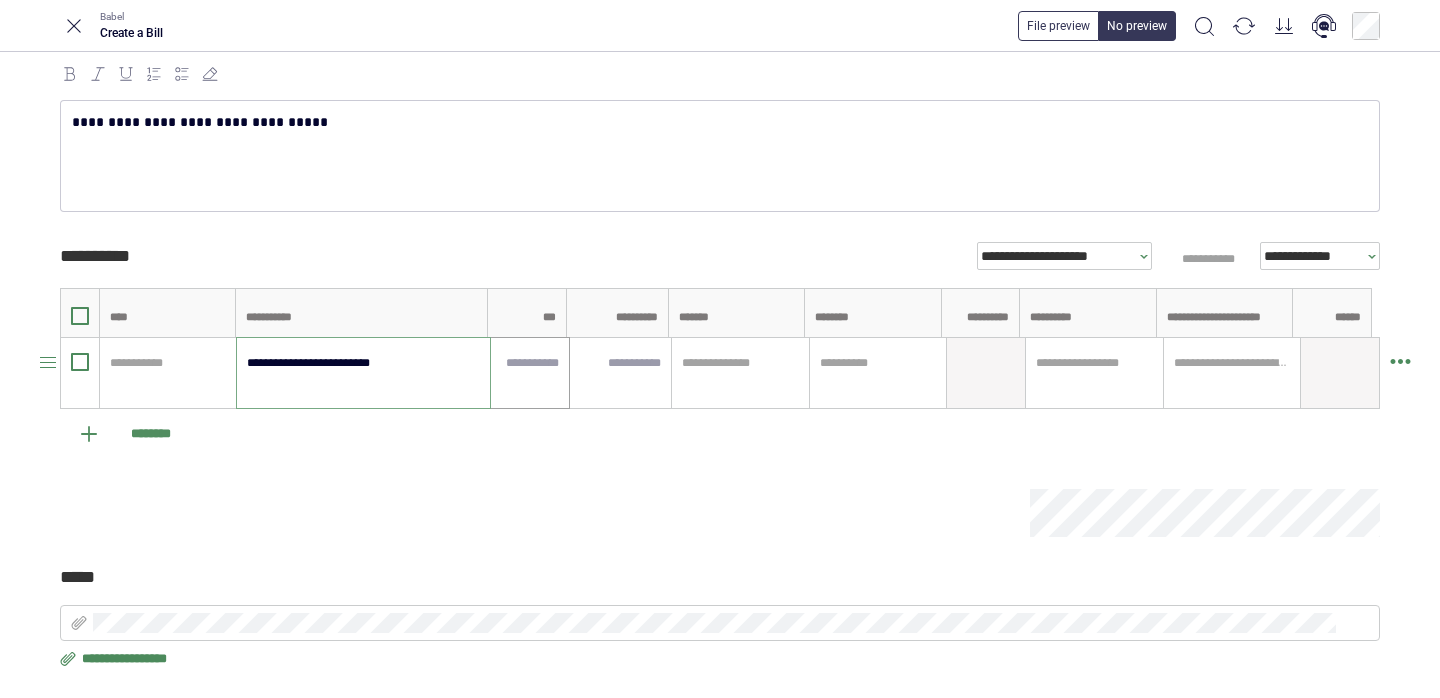 type on "**********" 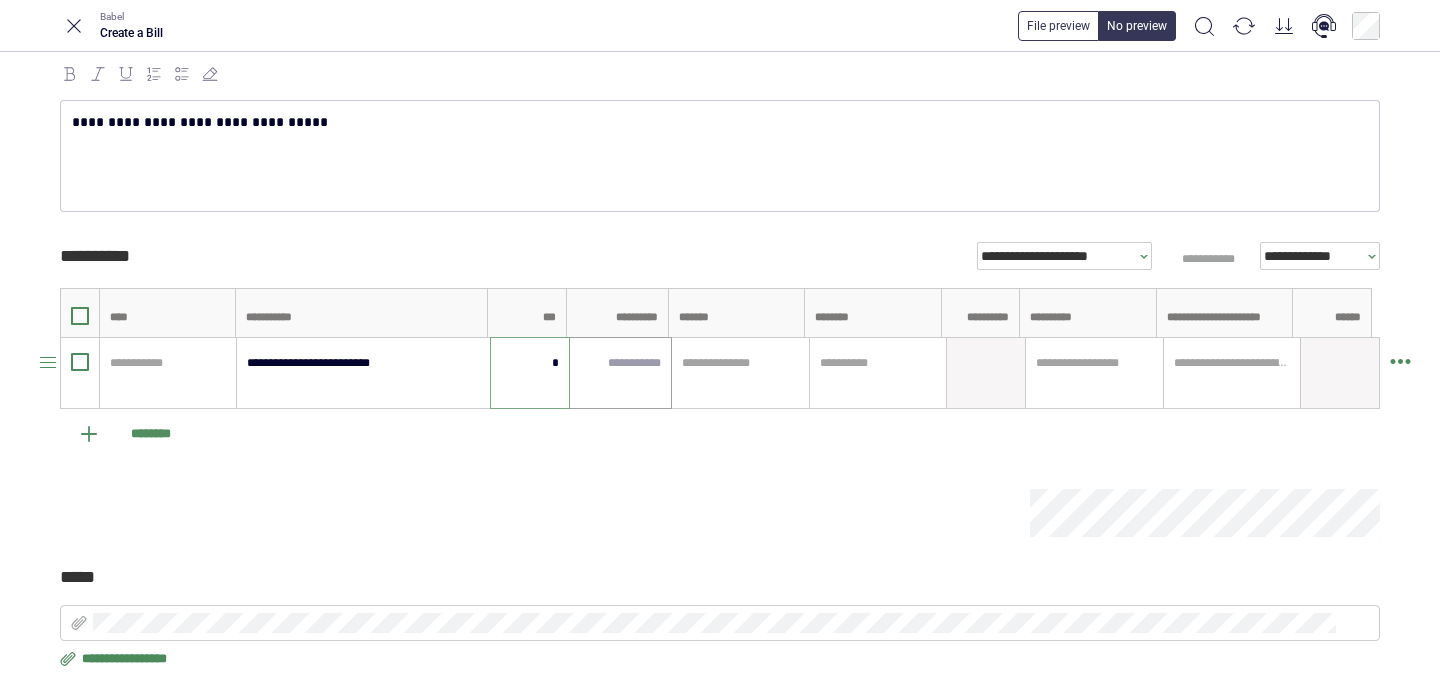 type on "****" 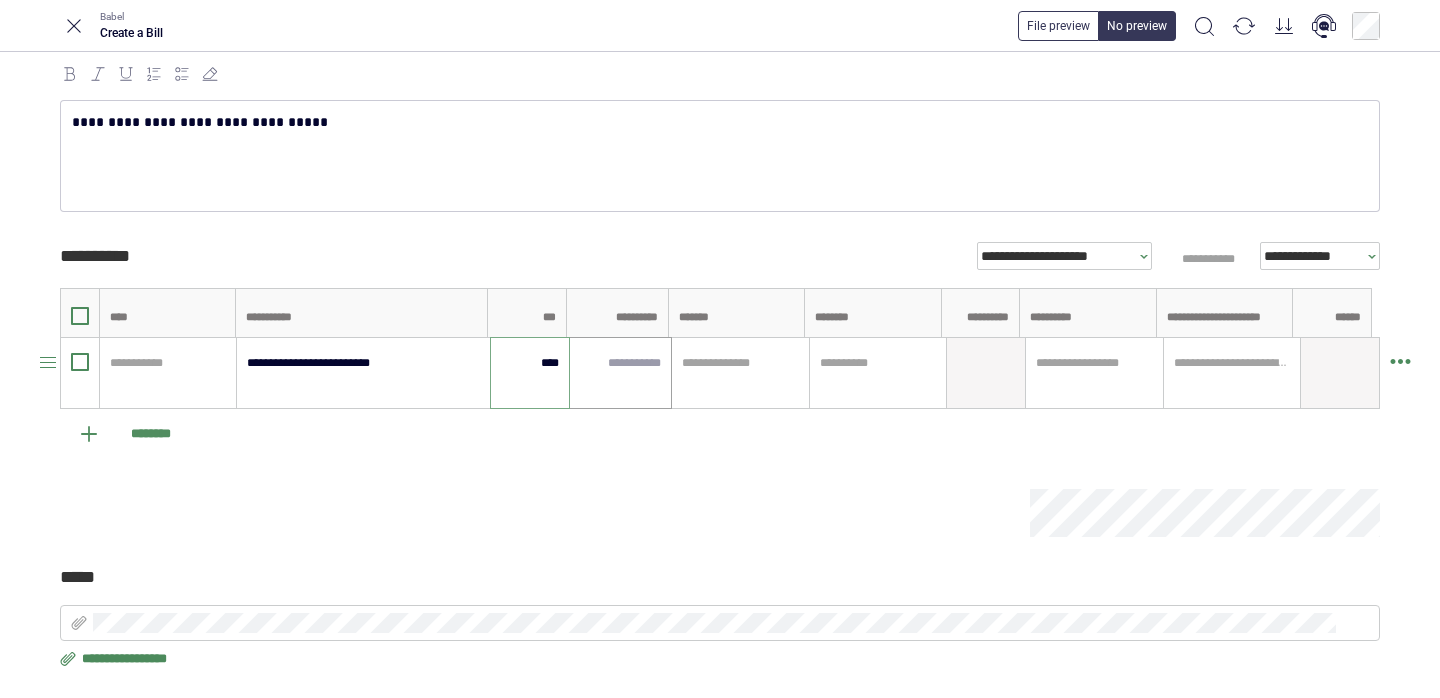 click at bounding box center (620, 373) 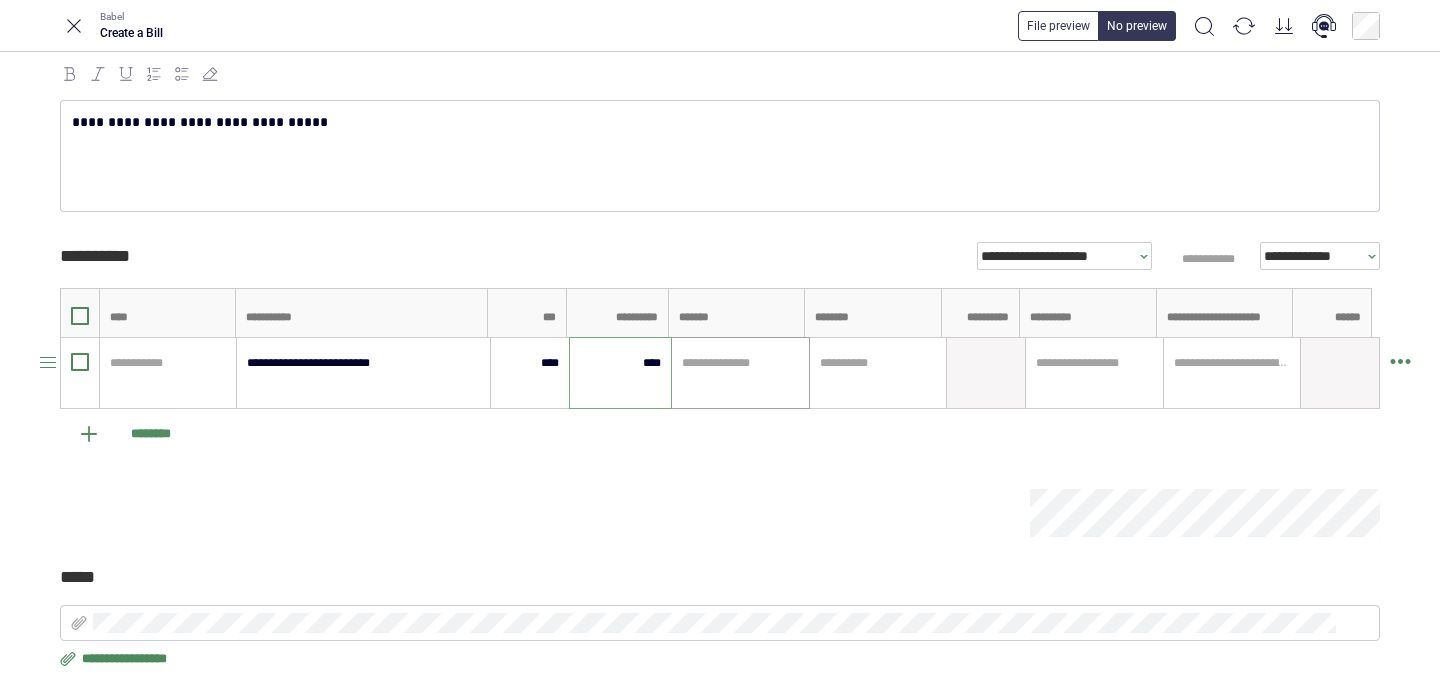 click at bounding box center (740, 363) 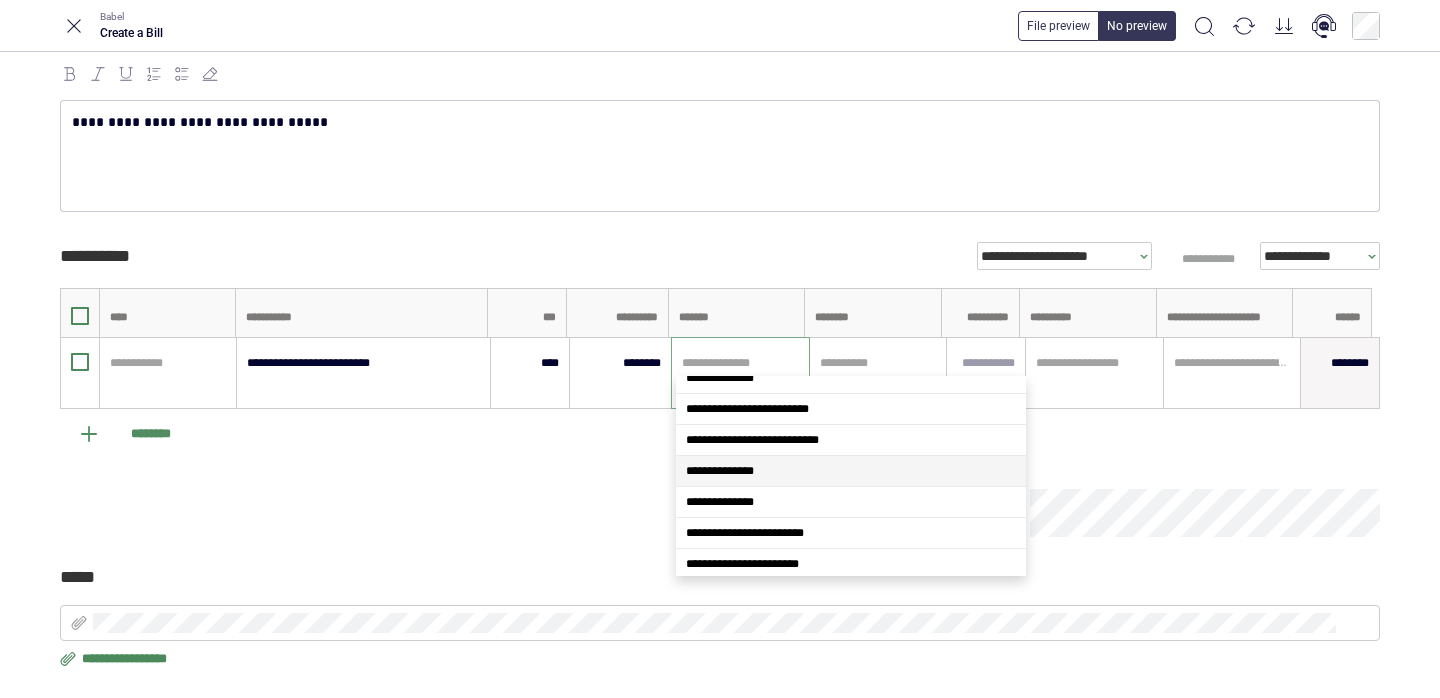scroll, scrollTop: 1000, scrollLeft: 0, axis: vertical 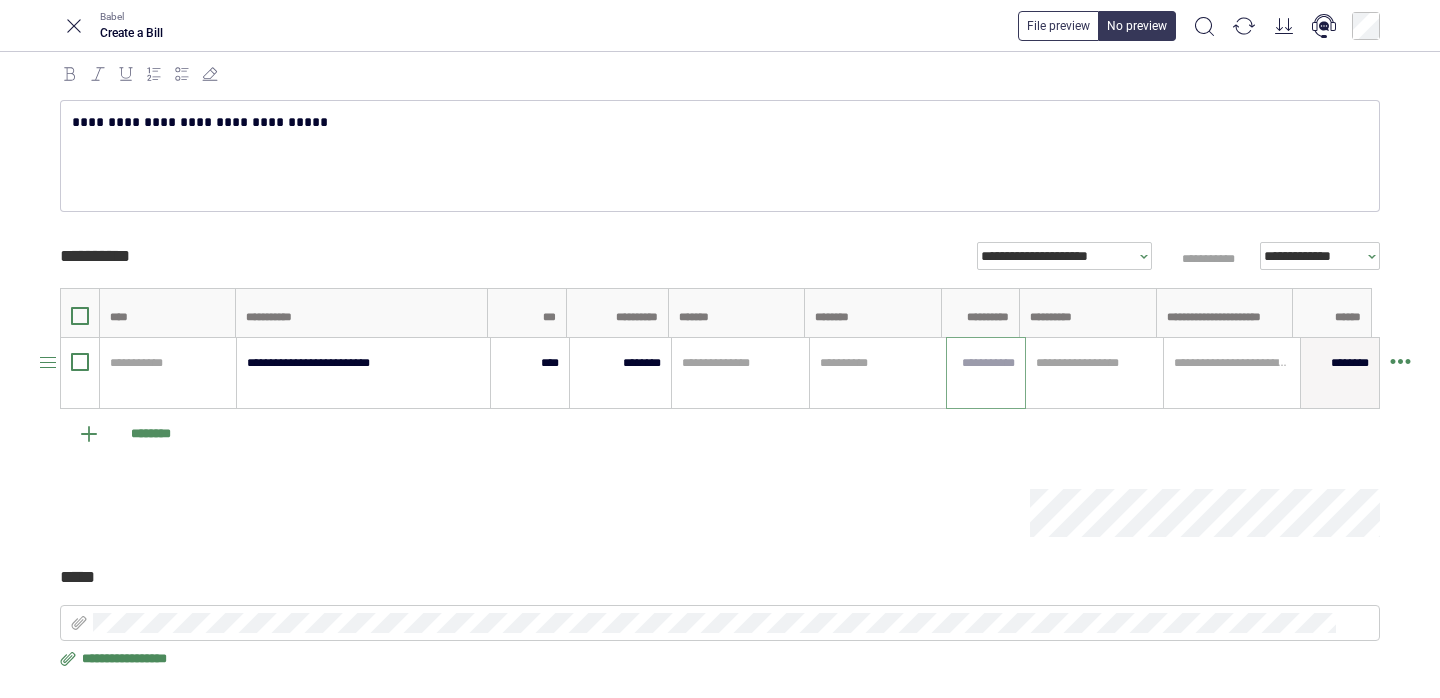 click at bounding box center (986, 363) 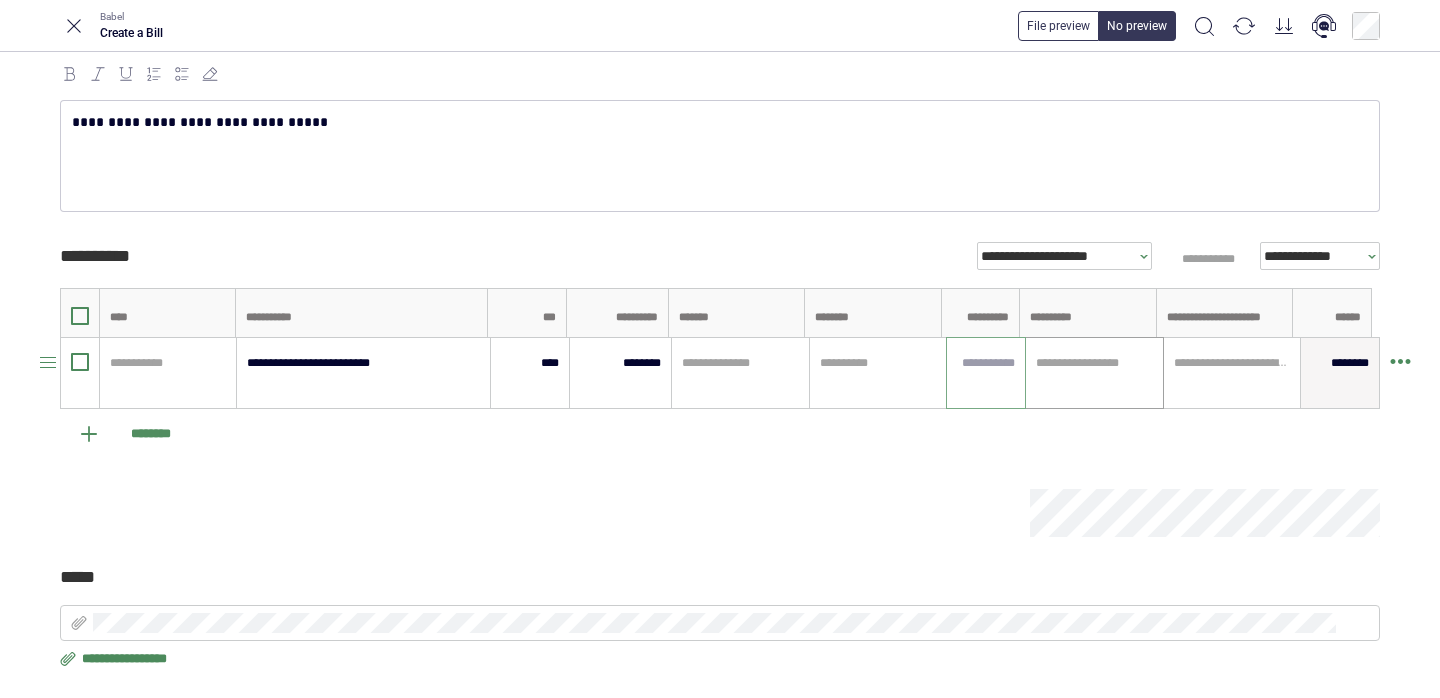 click at bounding box center [1094, 363] 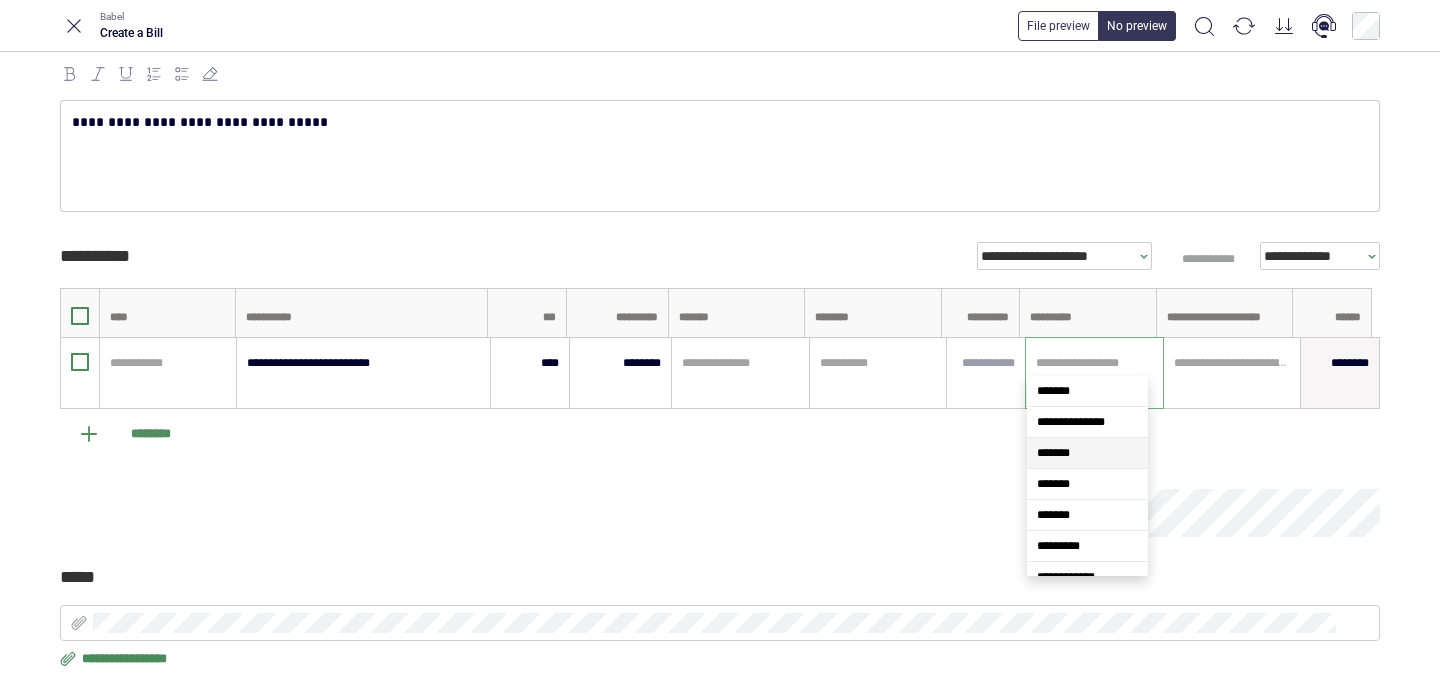 click on "*******" at bounding box center (1087, 453) 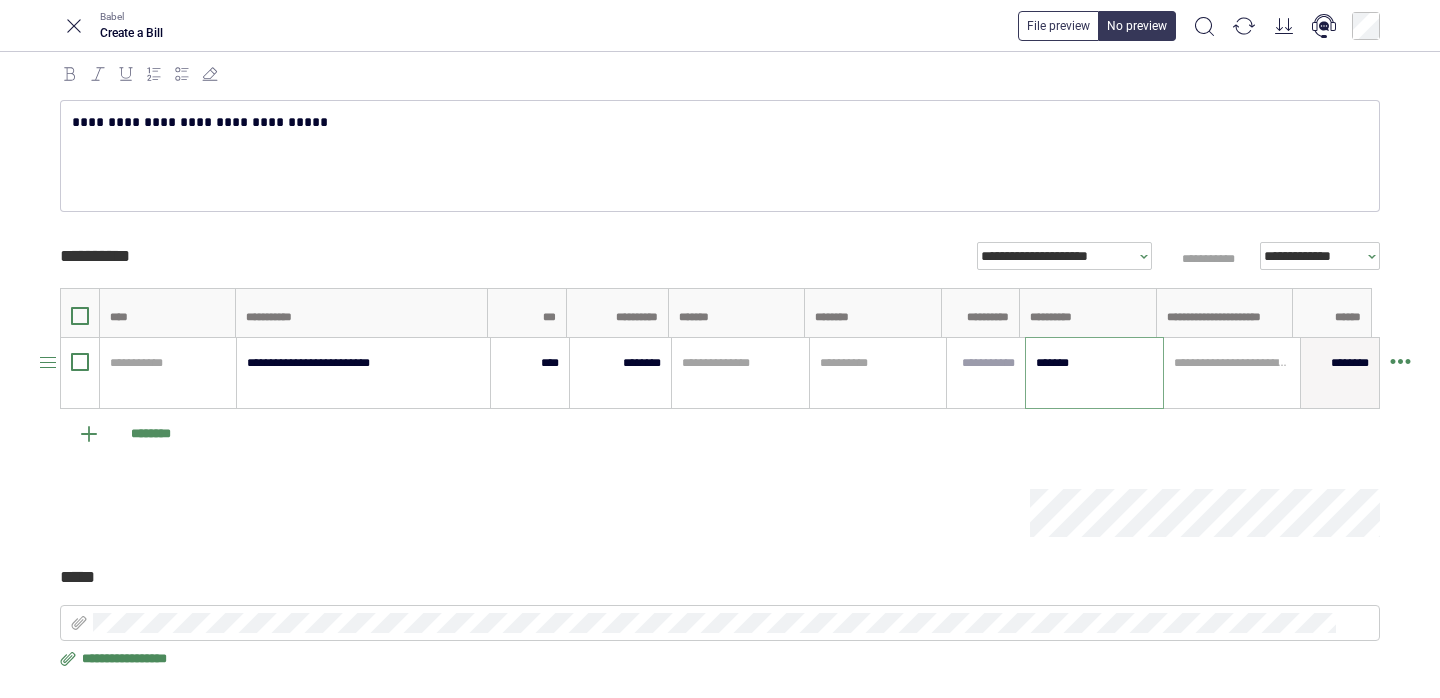 type on "*******" 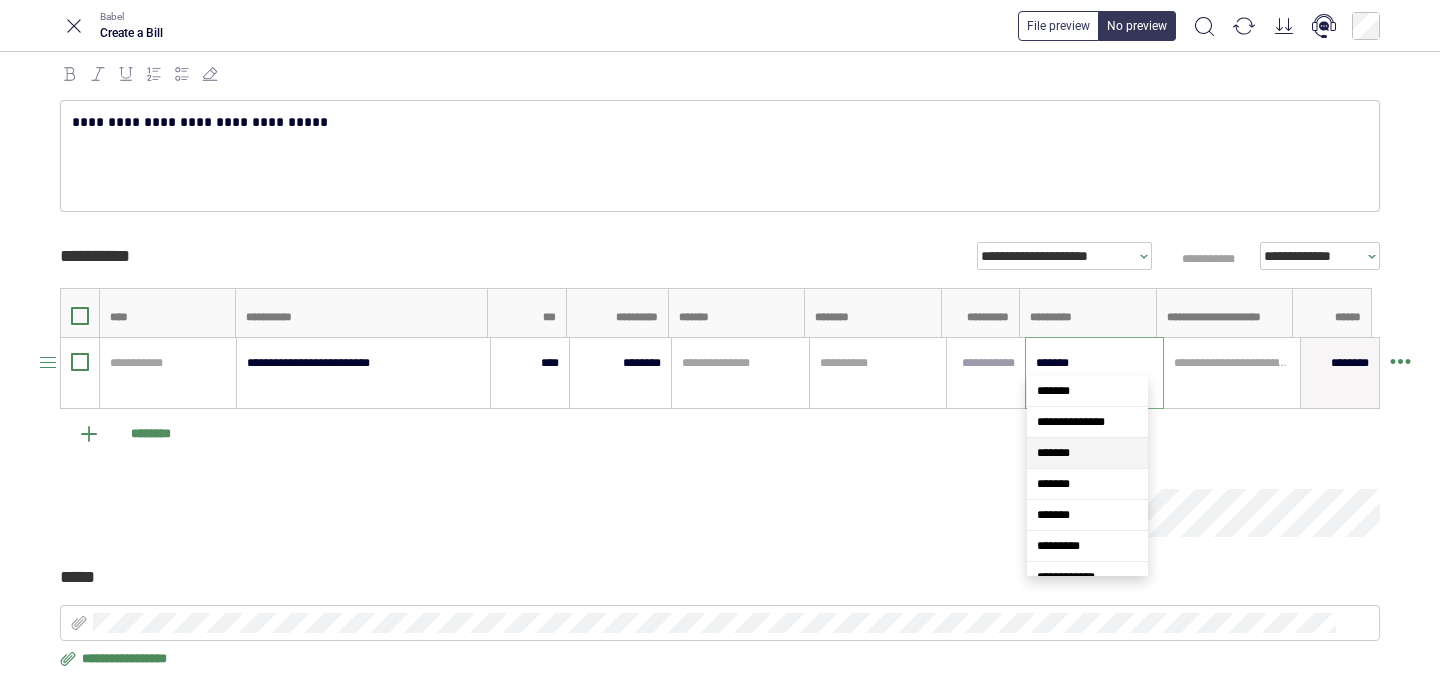 click on "******* *******" at bounding box center (1094, 363) 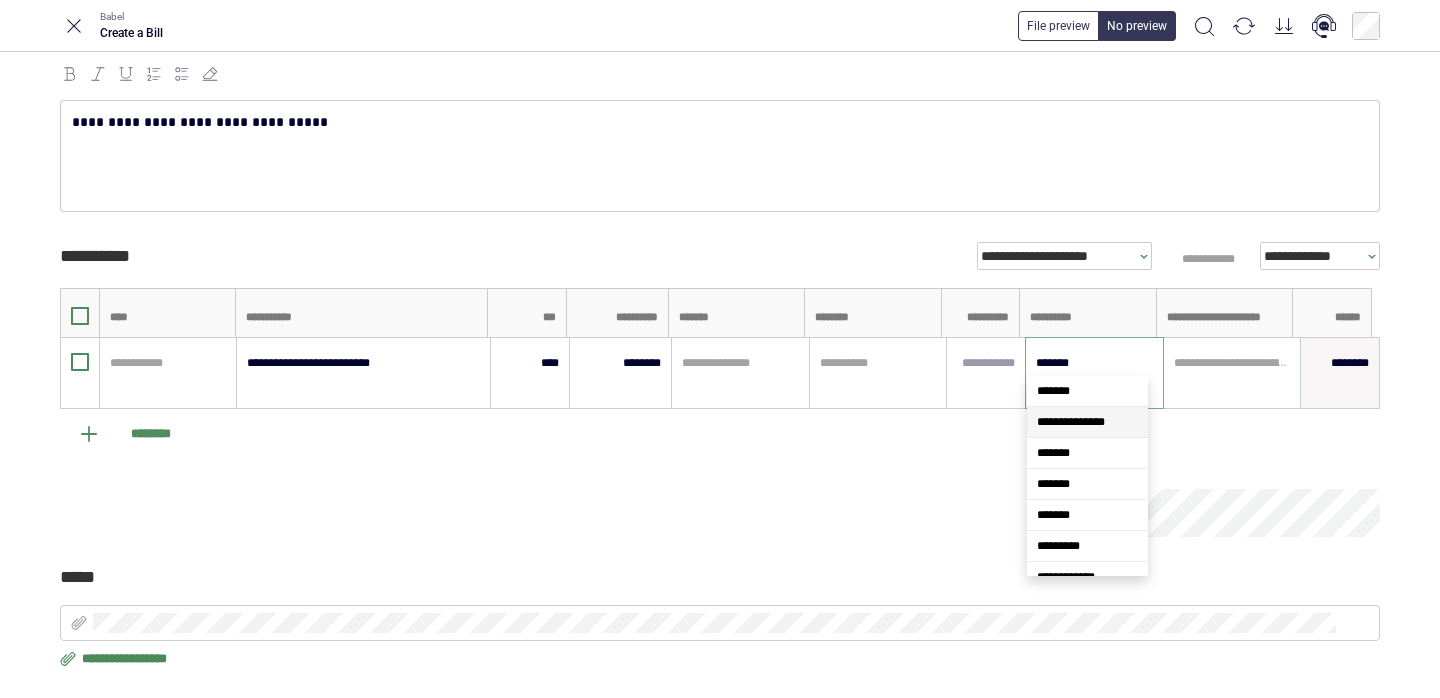 click on "**********" at bounding box center [1071, 422] 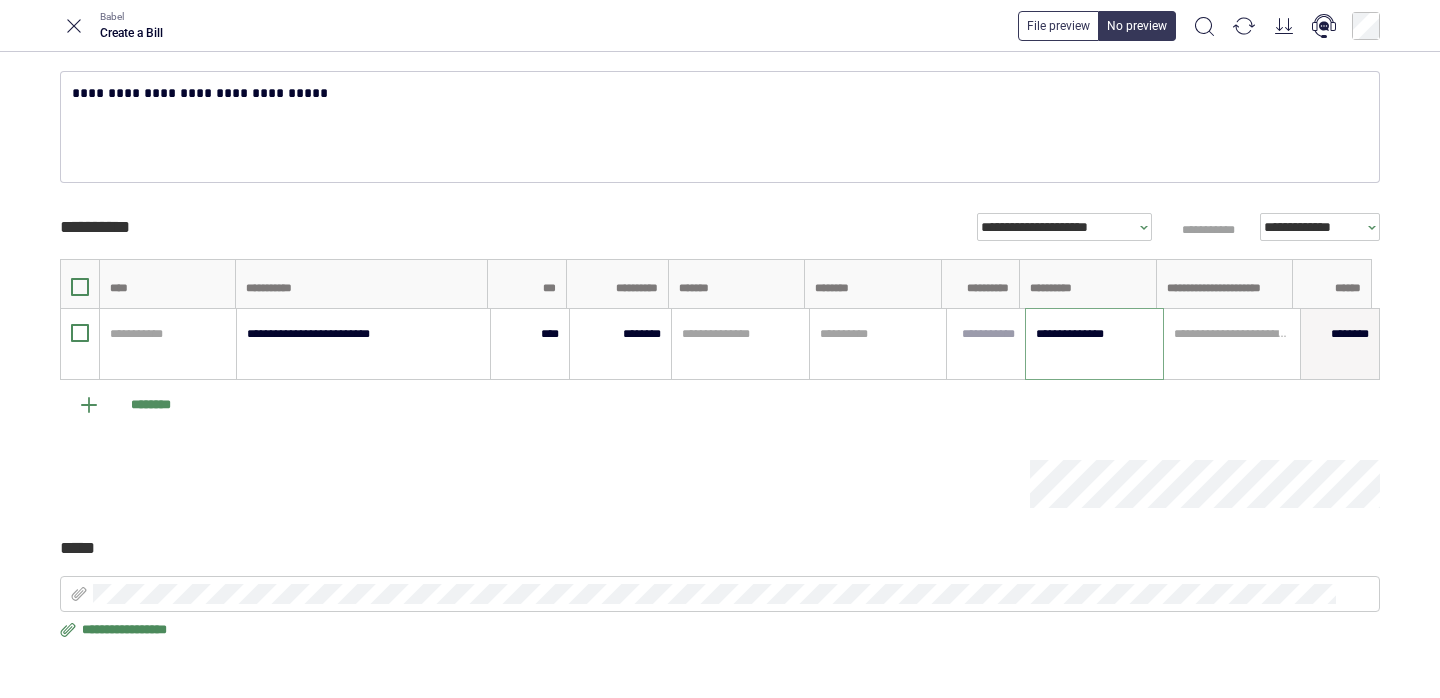 scroll, scrollTop: 0, scrollLeft: 0, axis: both 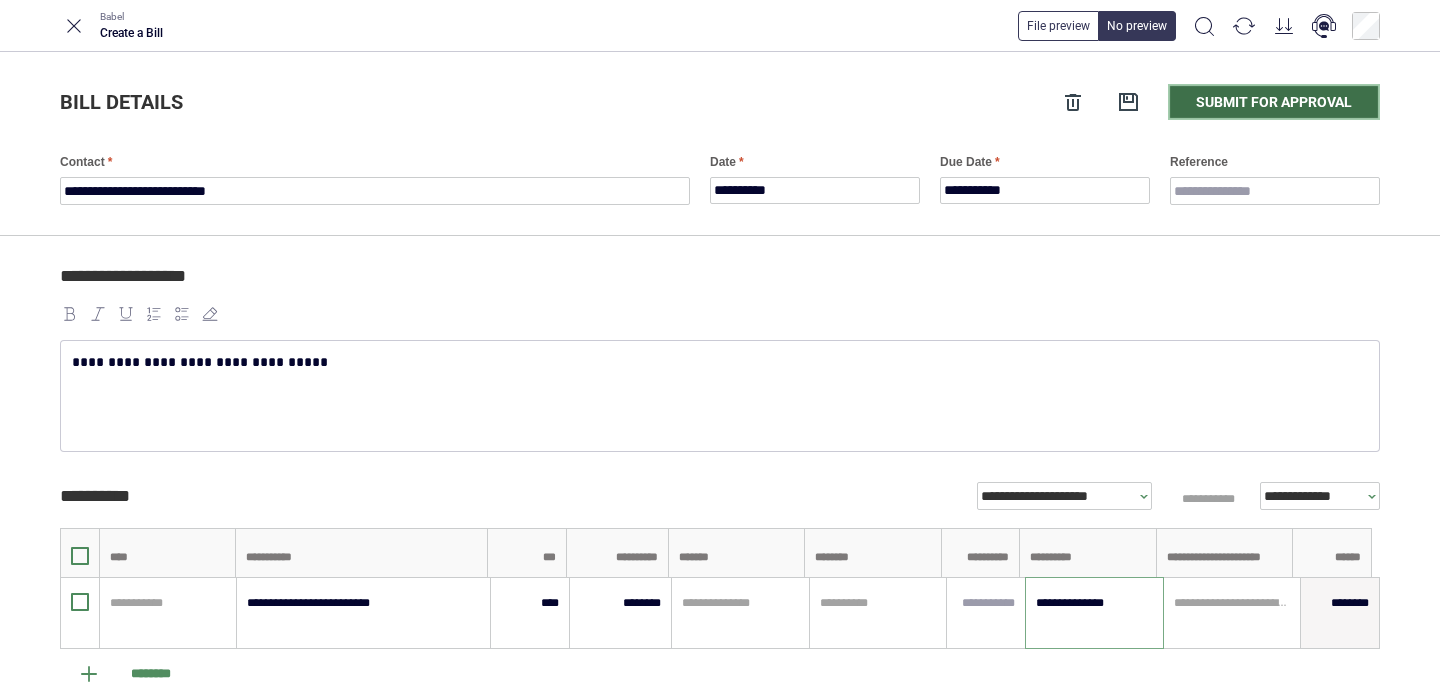 type on "**********" 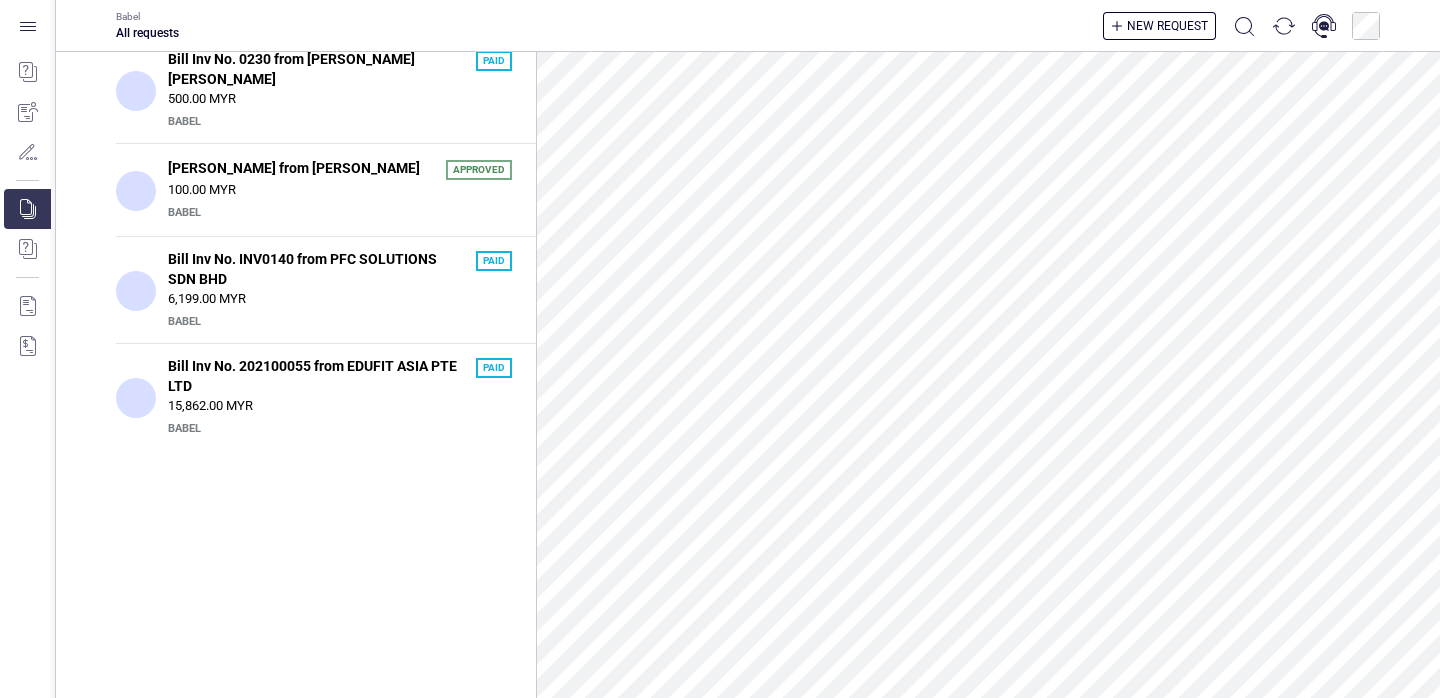 scroll, scrollTop: 0, scrollLeft: 0, axis: both 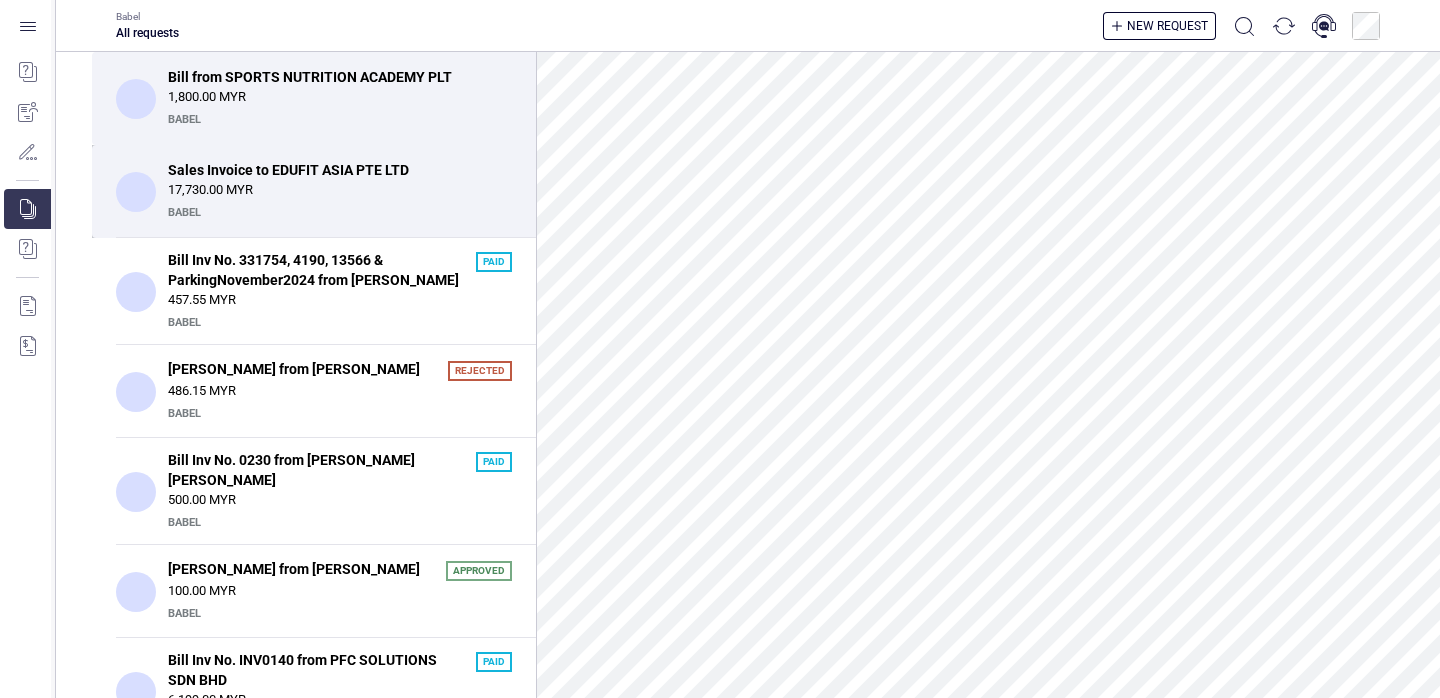 click on "Sales Invoice to EDUFIT ASIA PTE LTD 17,730.00 MYR Babel" at bounding box center (340, 191) 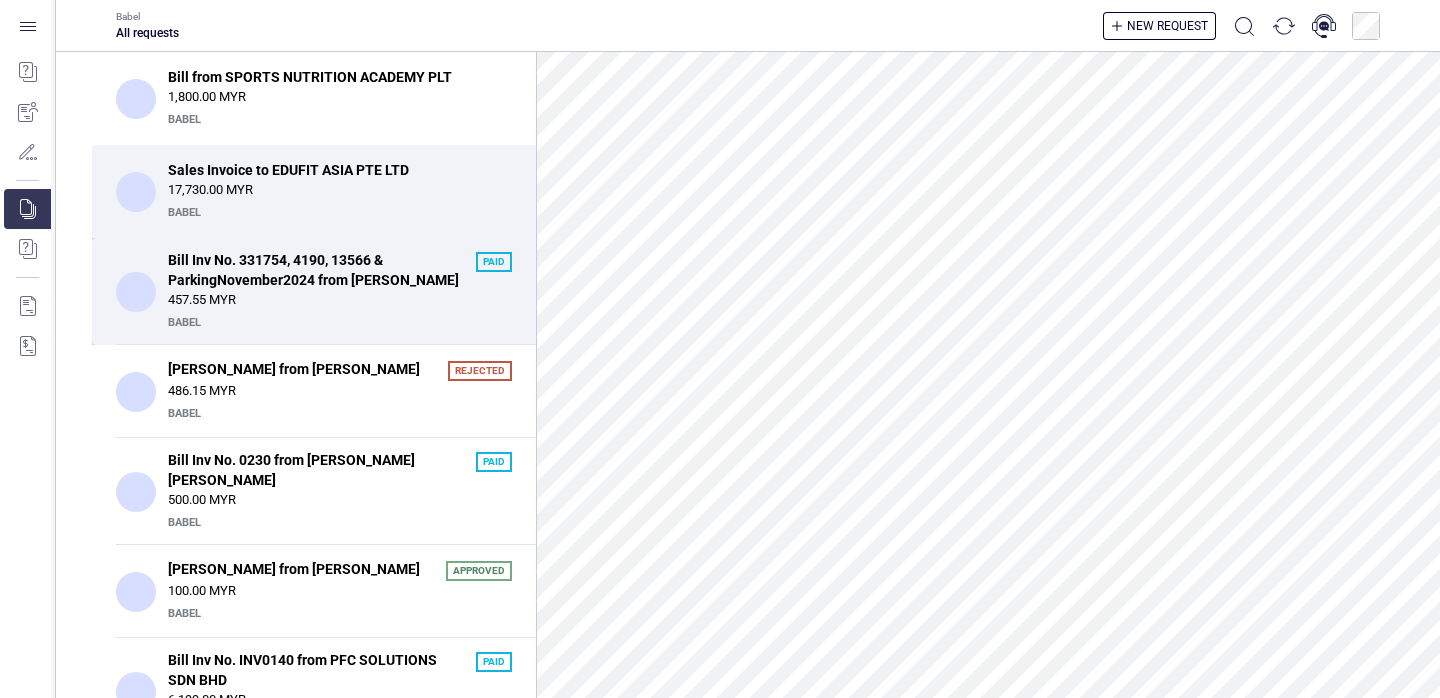 scroll, scrollTop: 5, scrollLeft: 0, axis: vertical 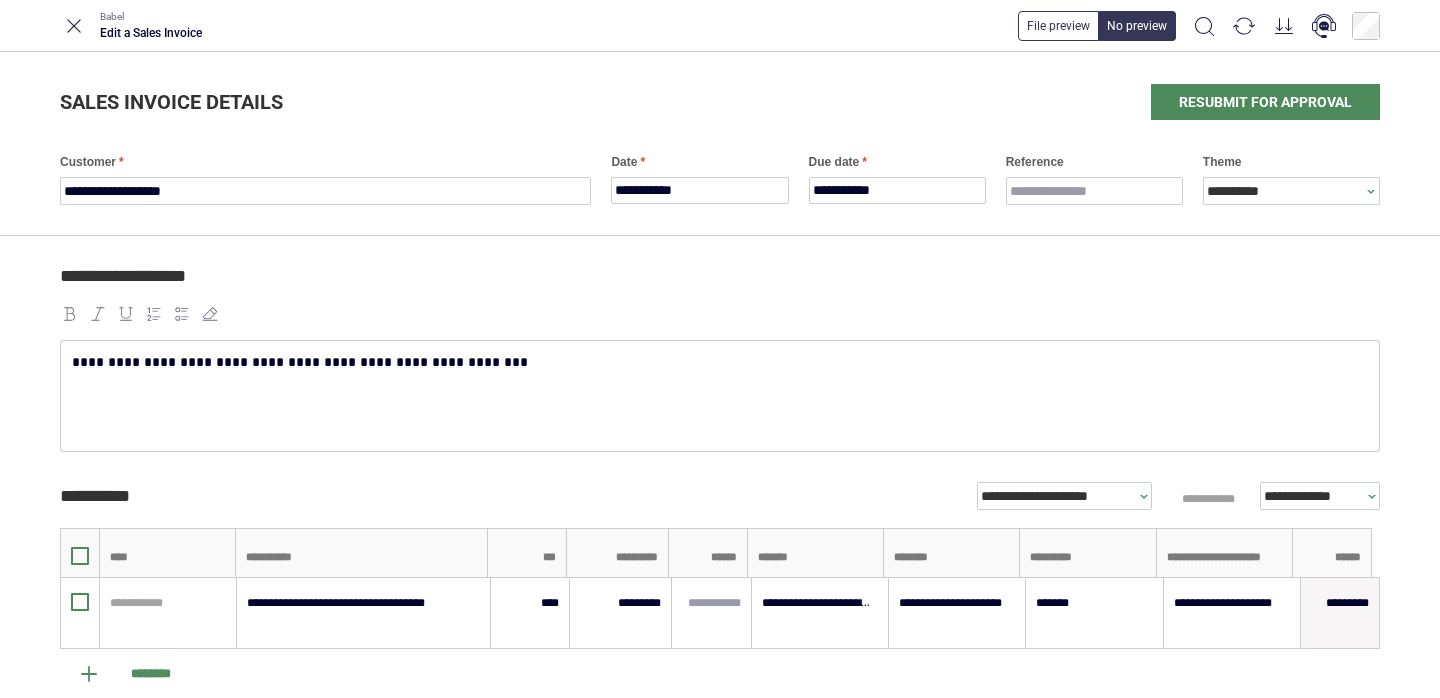 click on "Sales Invoice details" at bounding box center [598, 102] 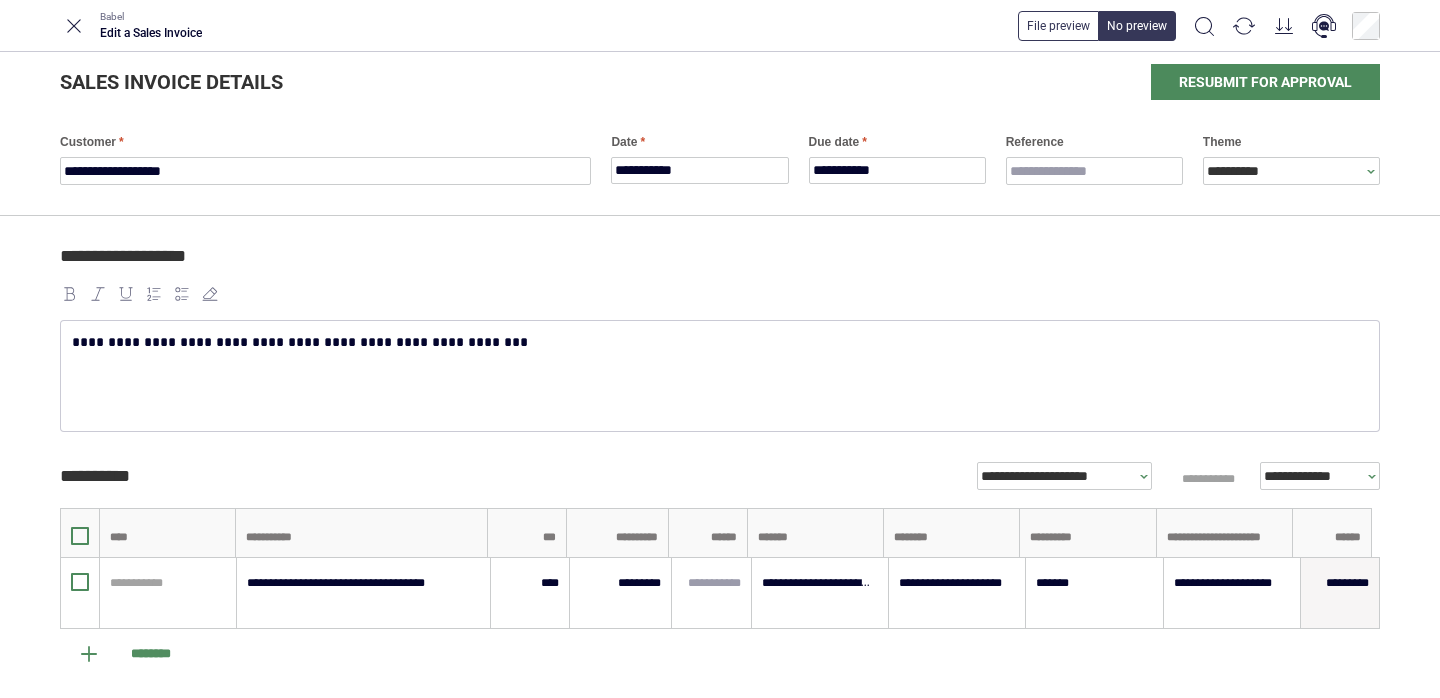 scroll, scrollTop: 22, scrollLeft: 0, axis: vertical 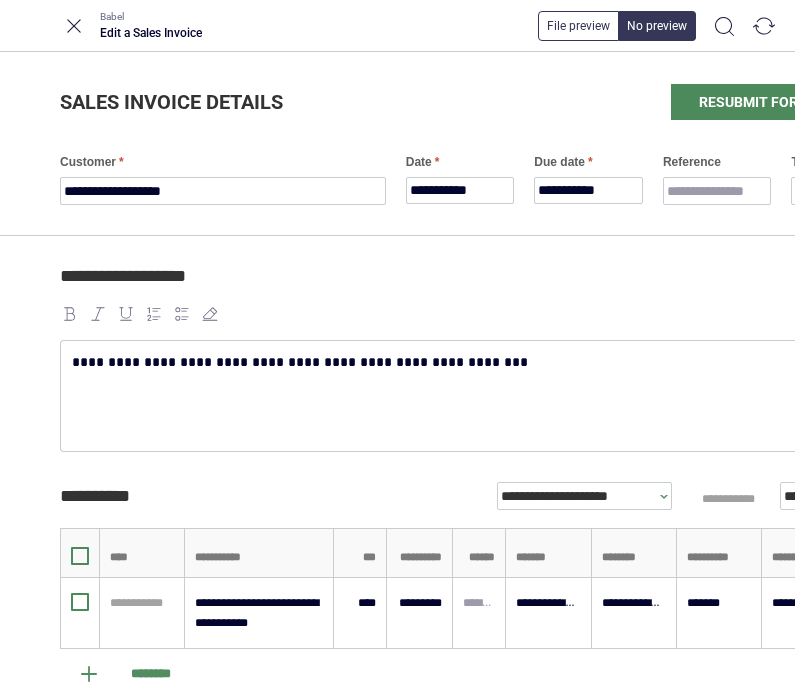 click on "**********" at bounding box center [480, 362] 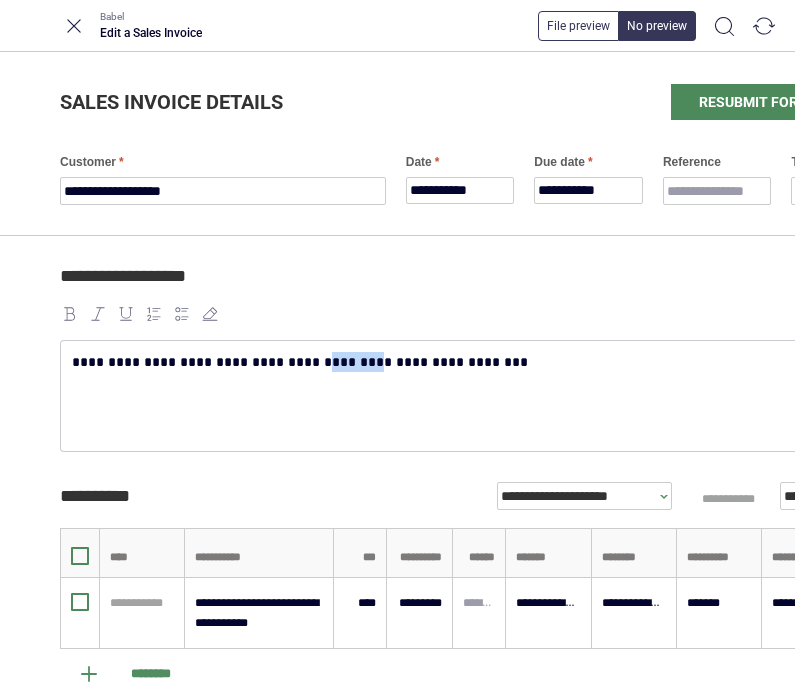 click on "**********" at bounding box center [480, 362] 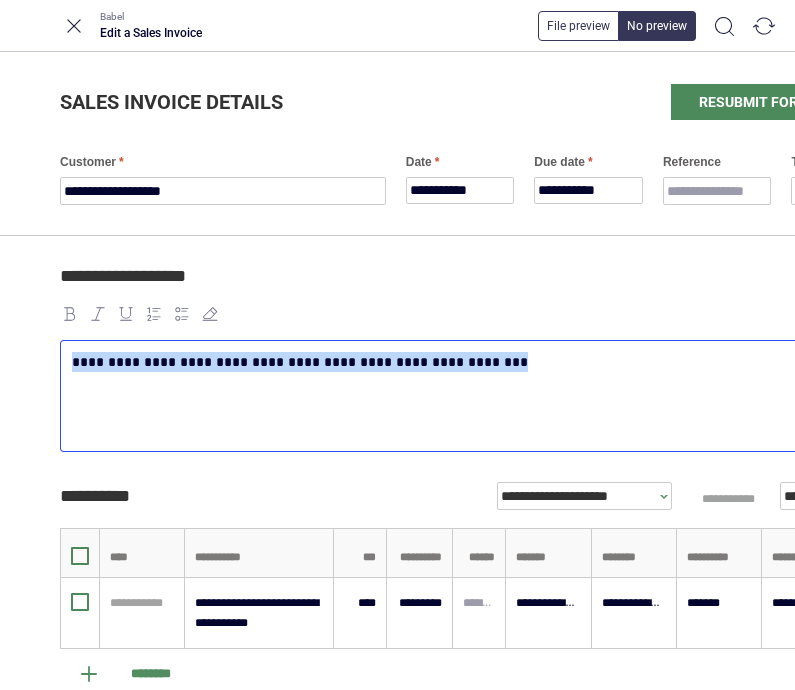click on "**********" at bounding box center (480, 362) 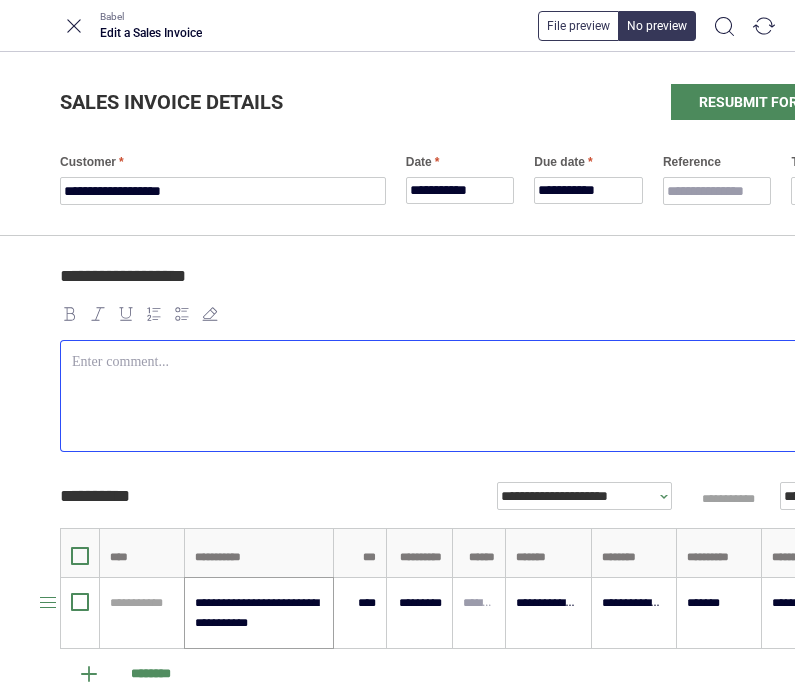 click on "**********" at bounding box center (259, 613) 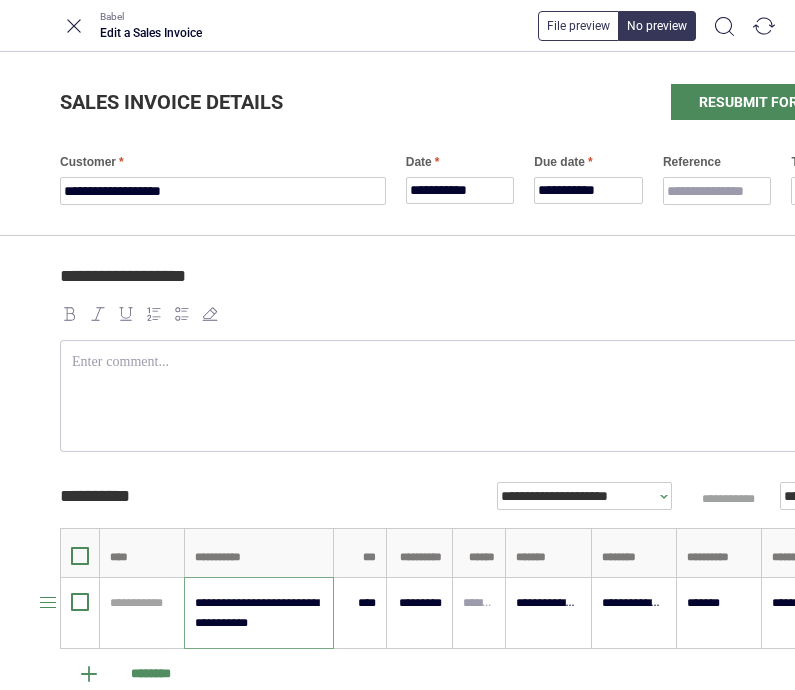 click on "**********" at bounding box center (259, 613) 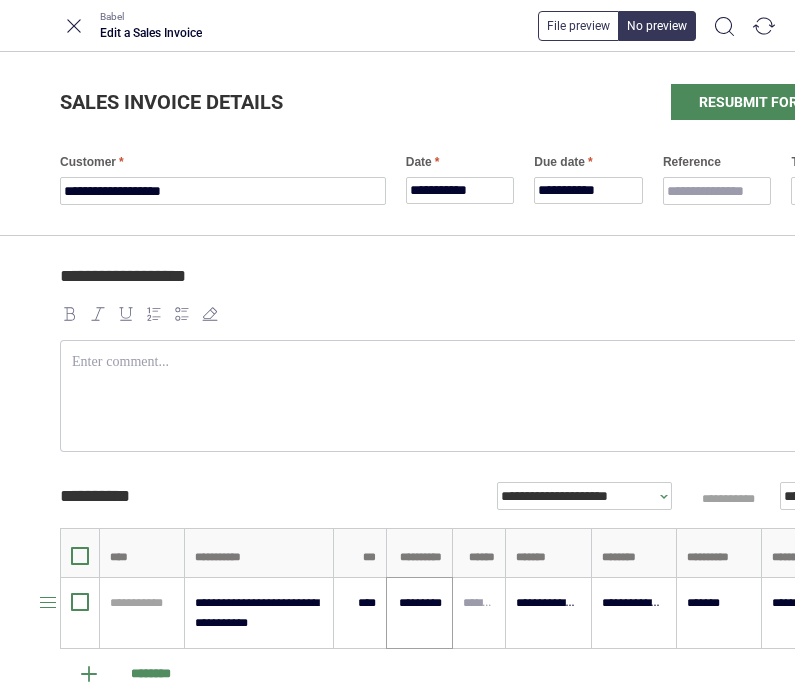 click on "*********" at bounding box center (419, 603) 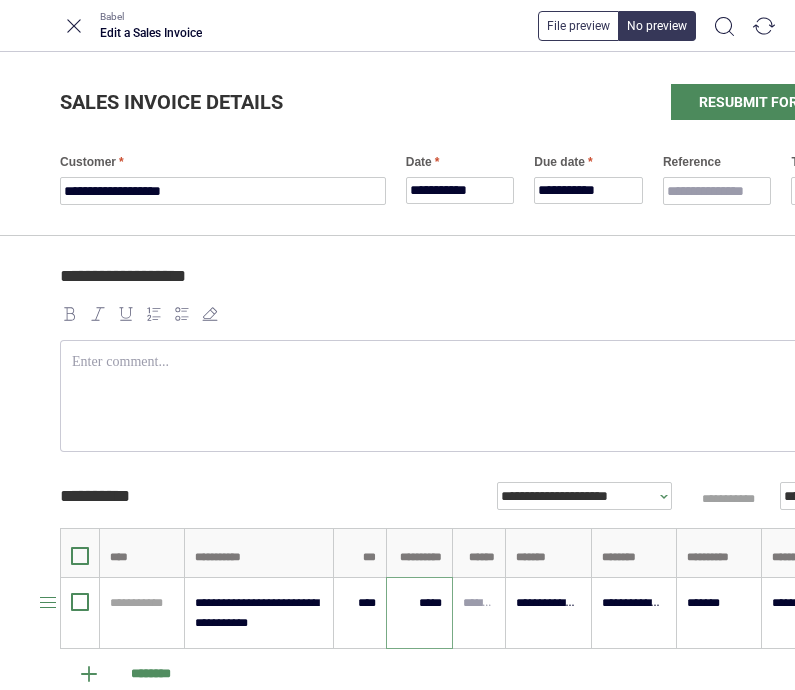 click on "*****" at bounding box center [419, 603] 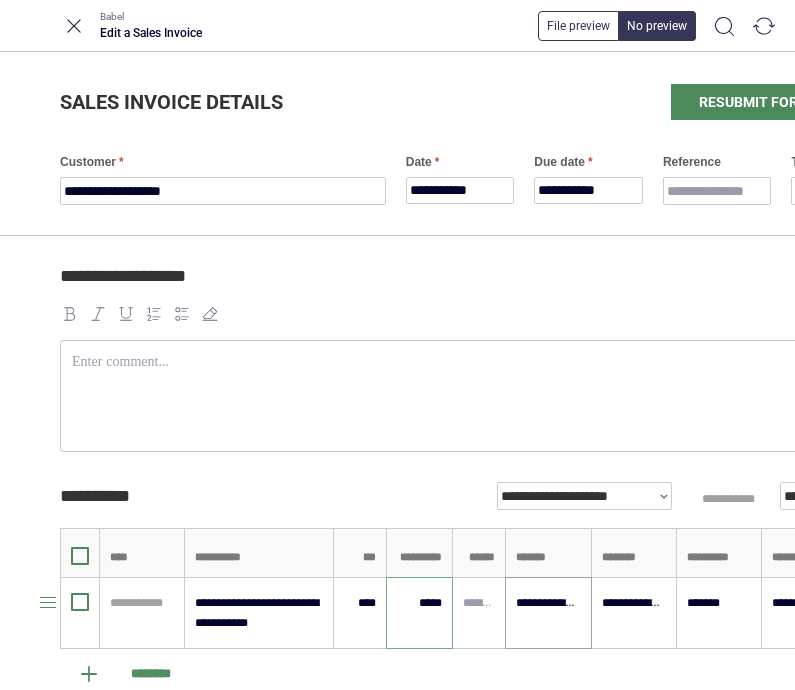 click on "**********" at bounding box center [548, 603] 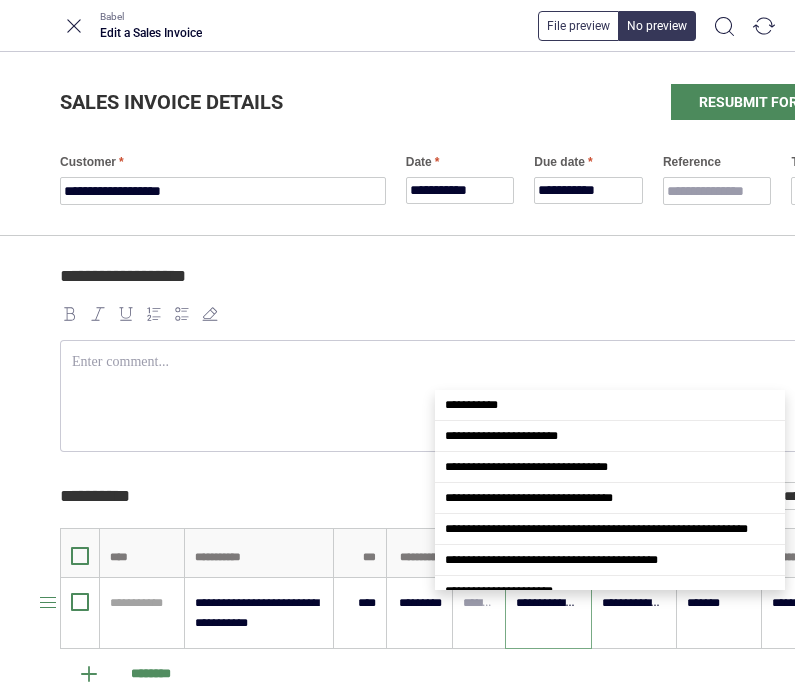 click on "**********" at bounding box center (548, 603) 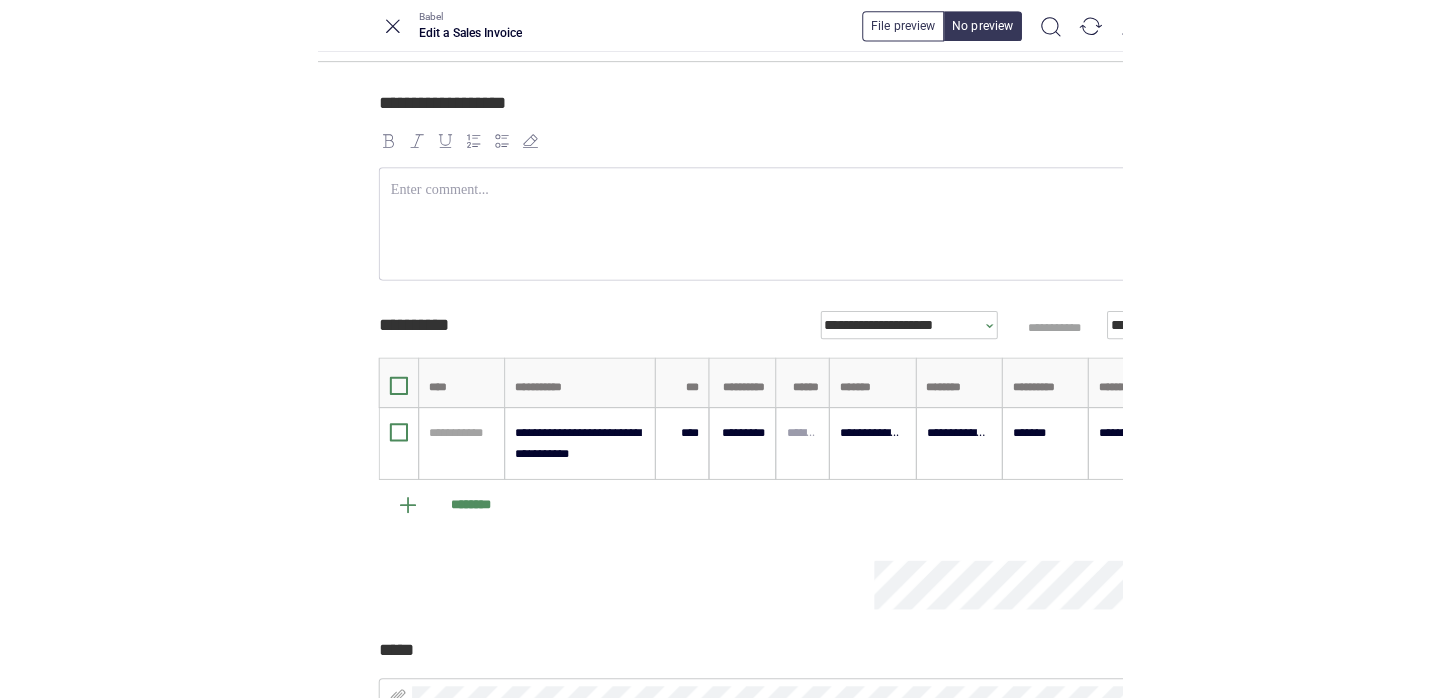 scroll, scrollTop: 197, scrollLeft: 0, axis: vertical 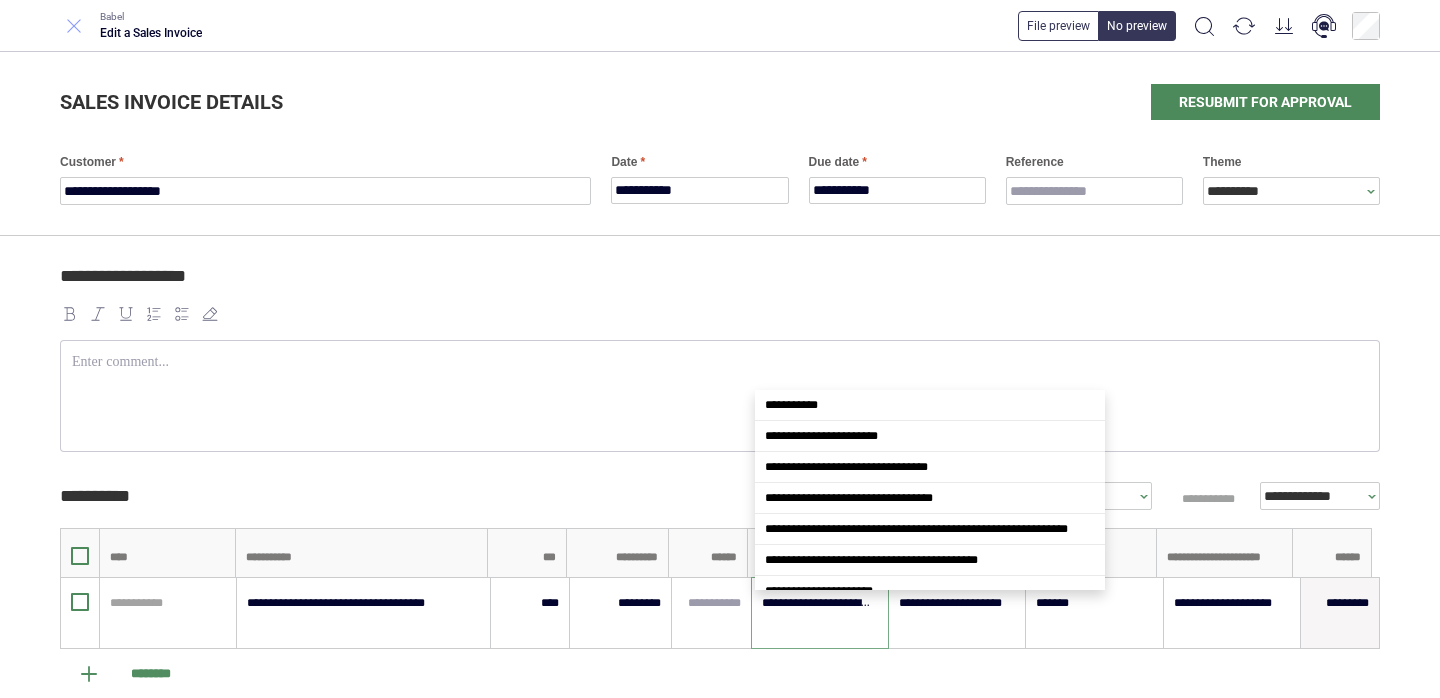 click 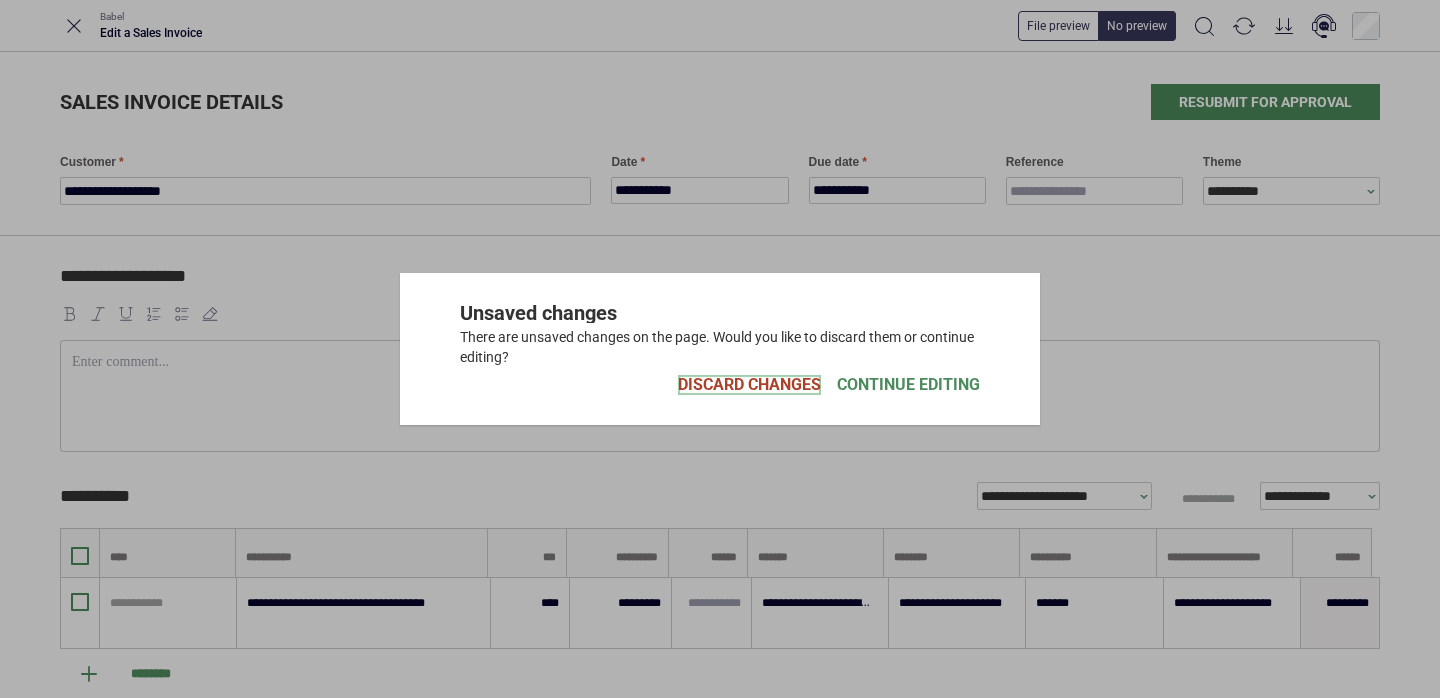 click on "Discard Changes" at bounding box center (749, 385) 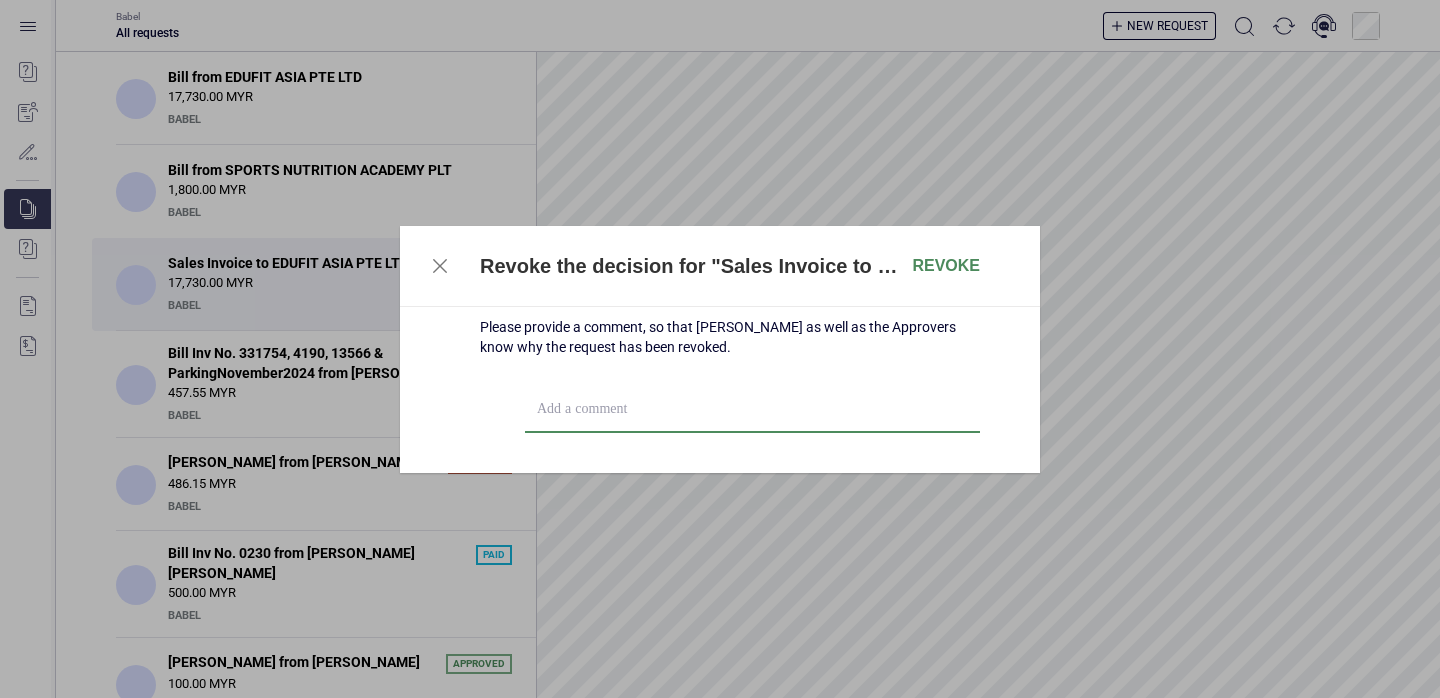 click at bounding box center [752, 410] 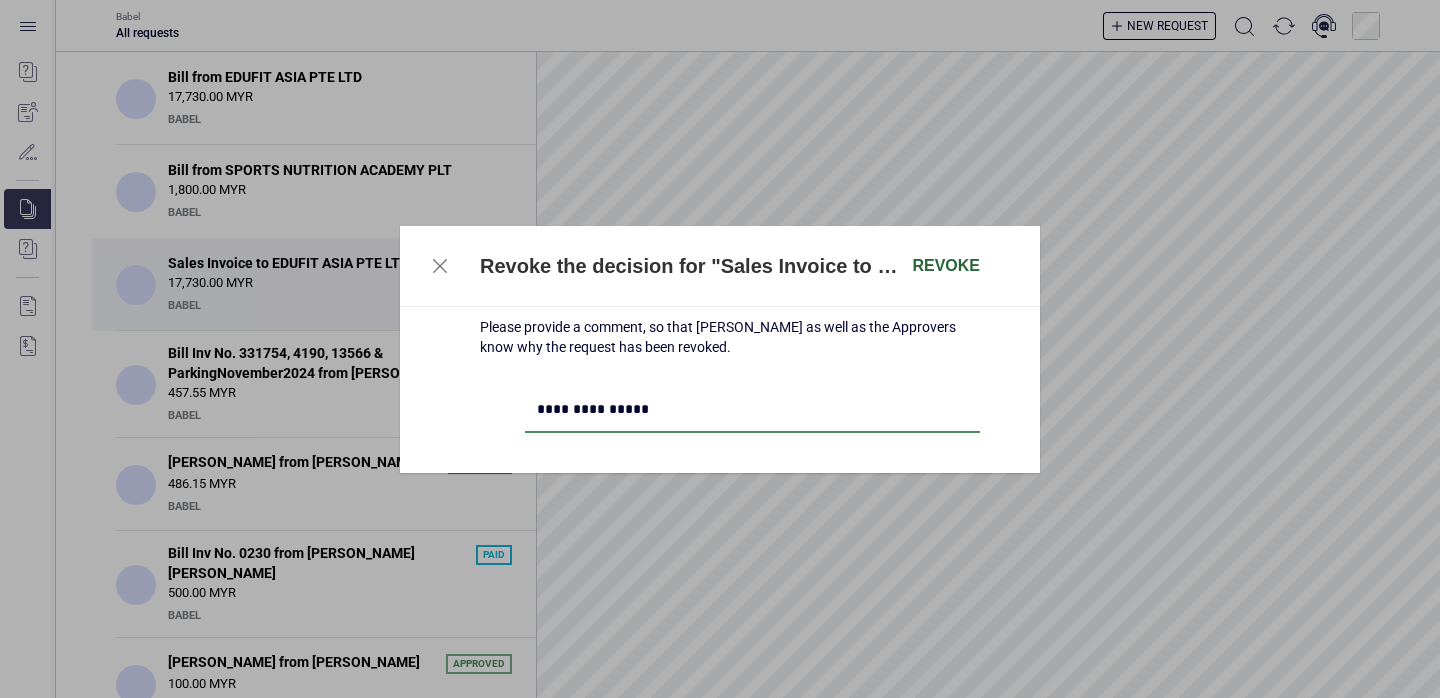 click on "Revoke" at bounding box center [946, 266] 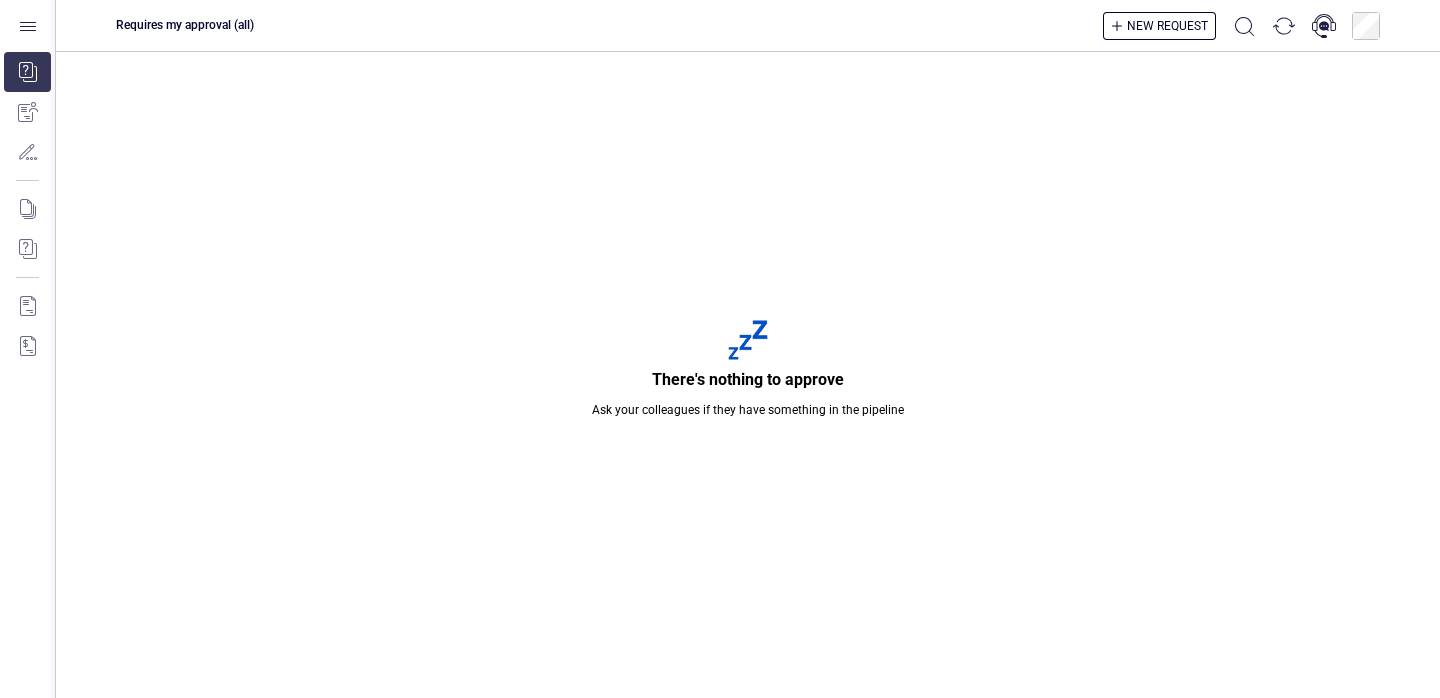 click on "New request" at bounding box center [1159, 26] 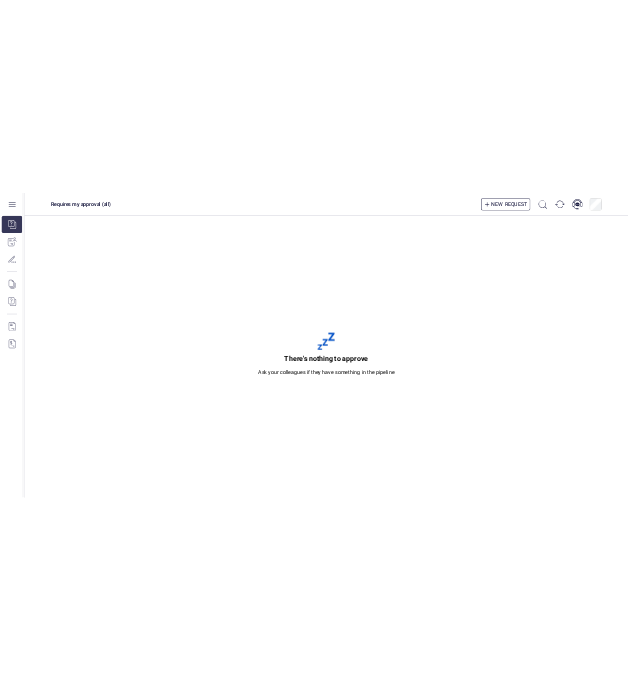 scroll, scrollTop: 0, scrollLeft: 0, axis: both 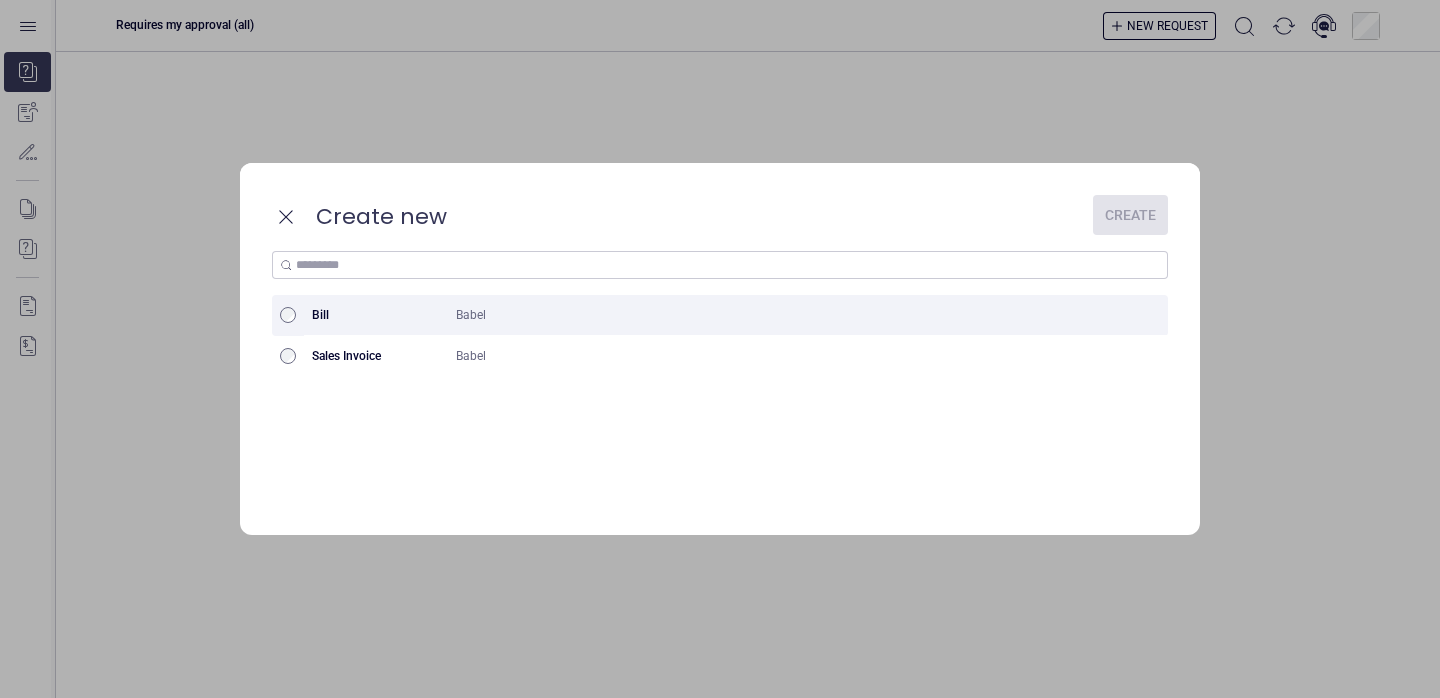 click at bounding box center [288, 315] 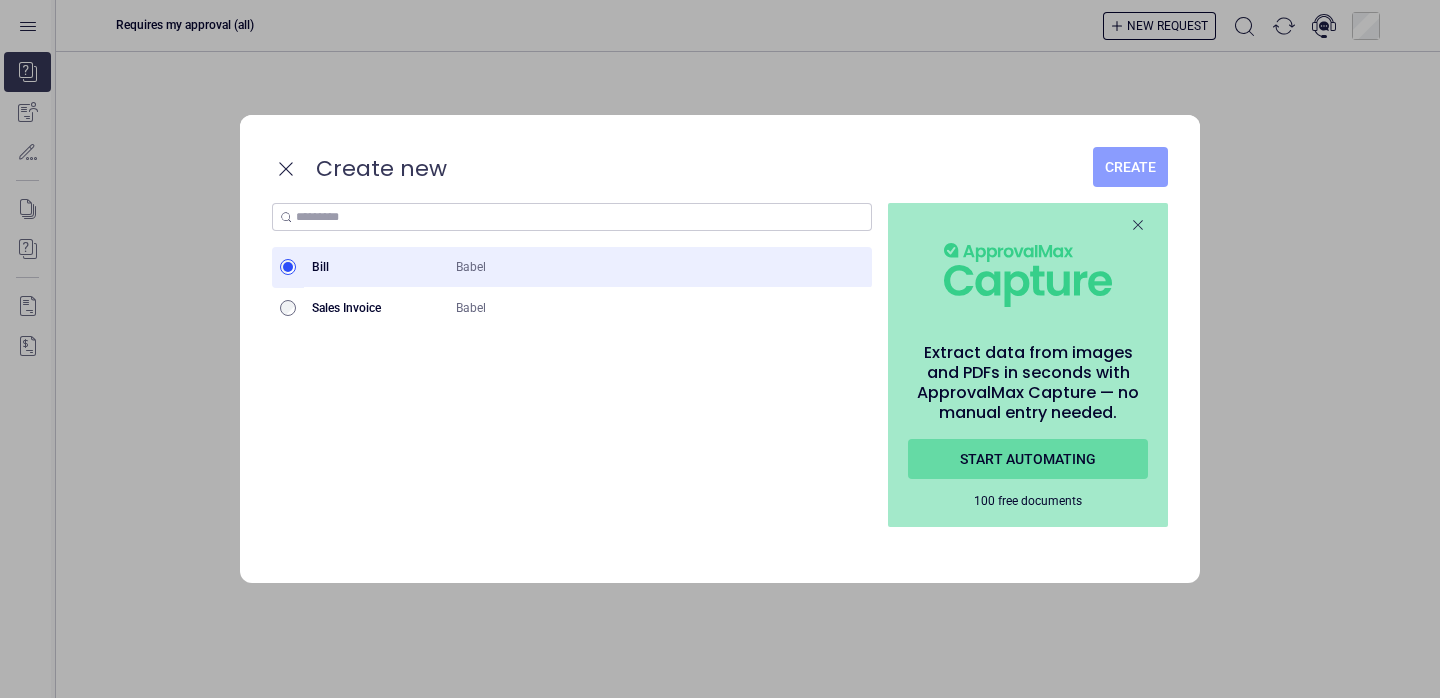 click on "Create" at bounding box center (1130, 167) 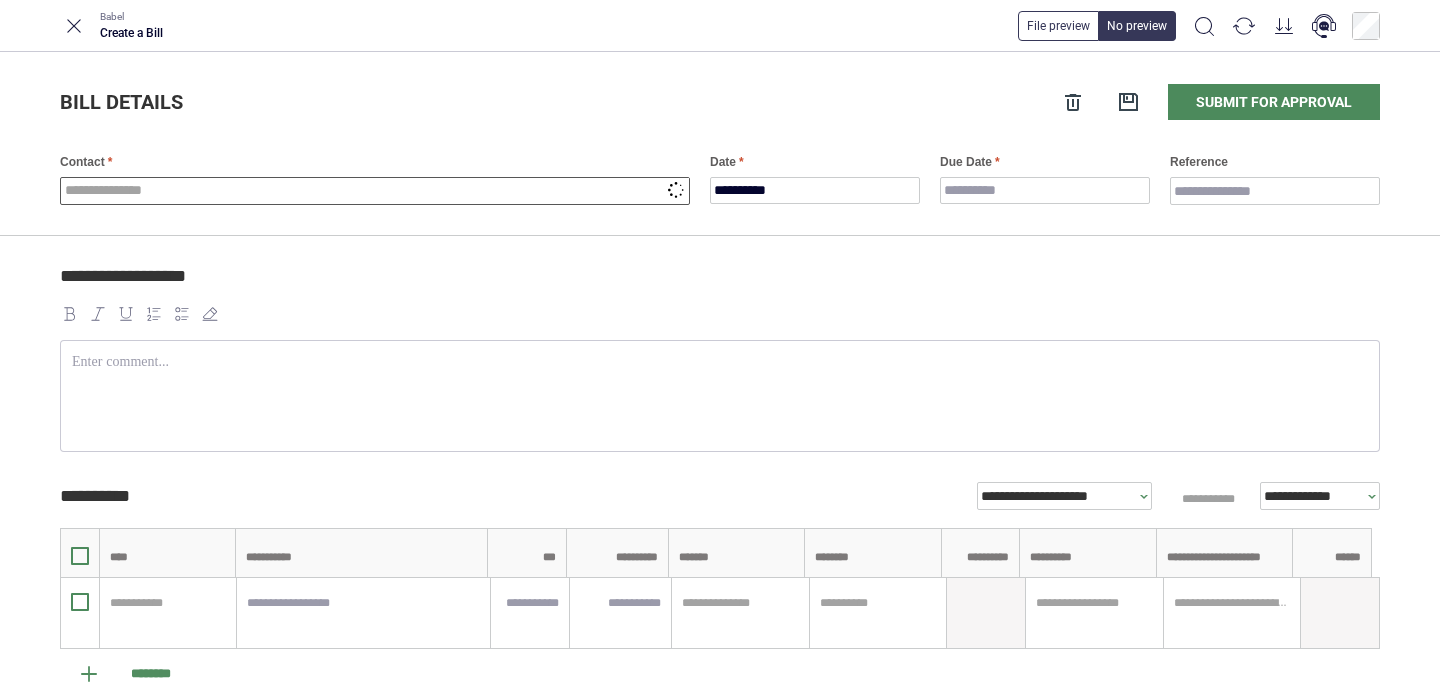 click at bounding box center (375, 191) 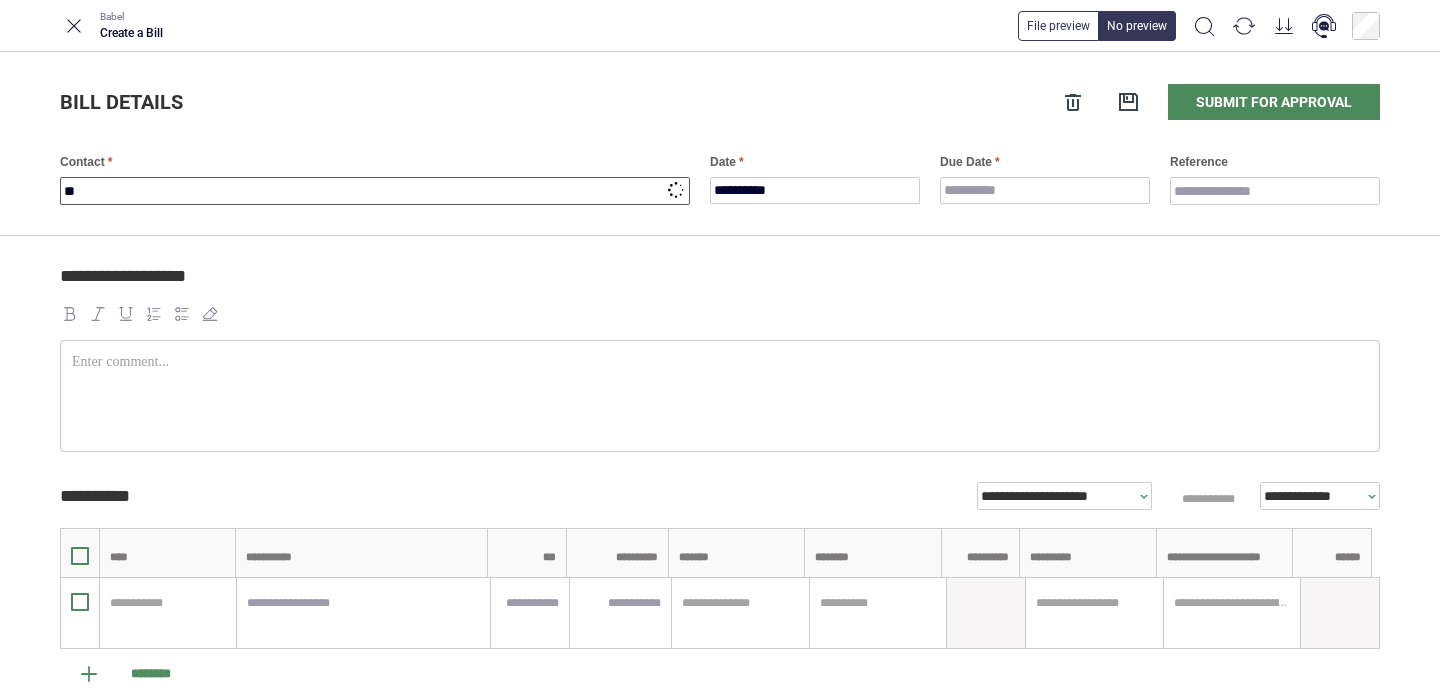 type on "***" 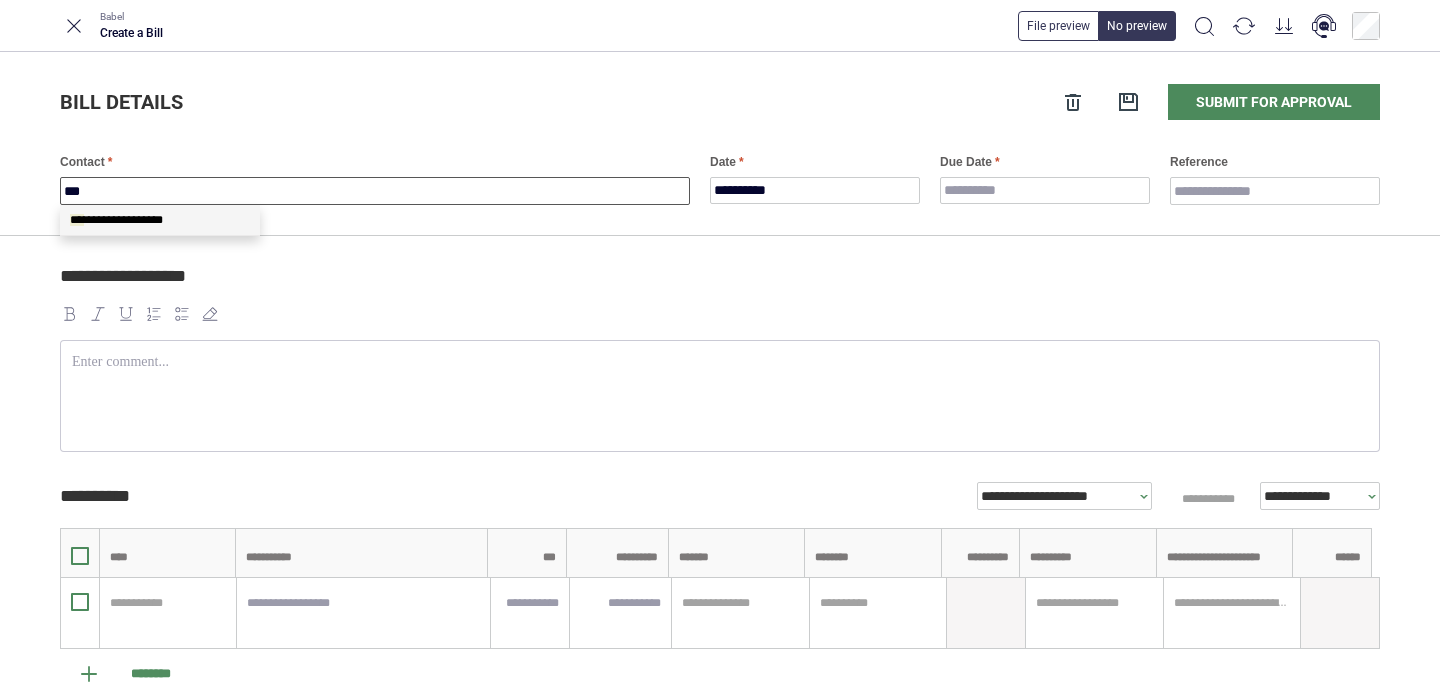 click on "**********" at bounding box center (160, 220) 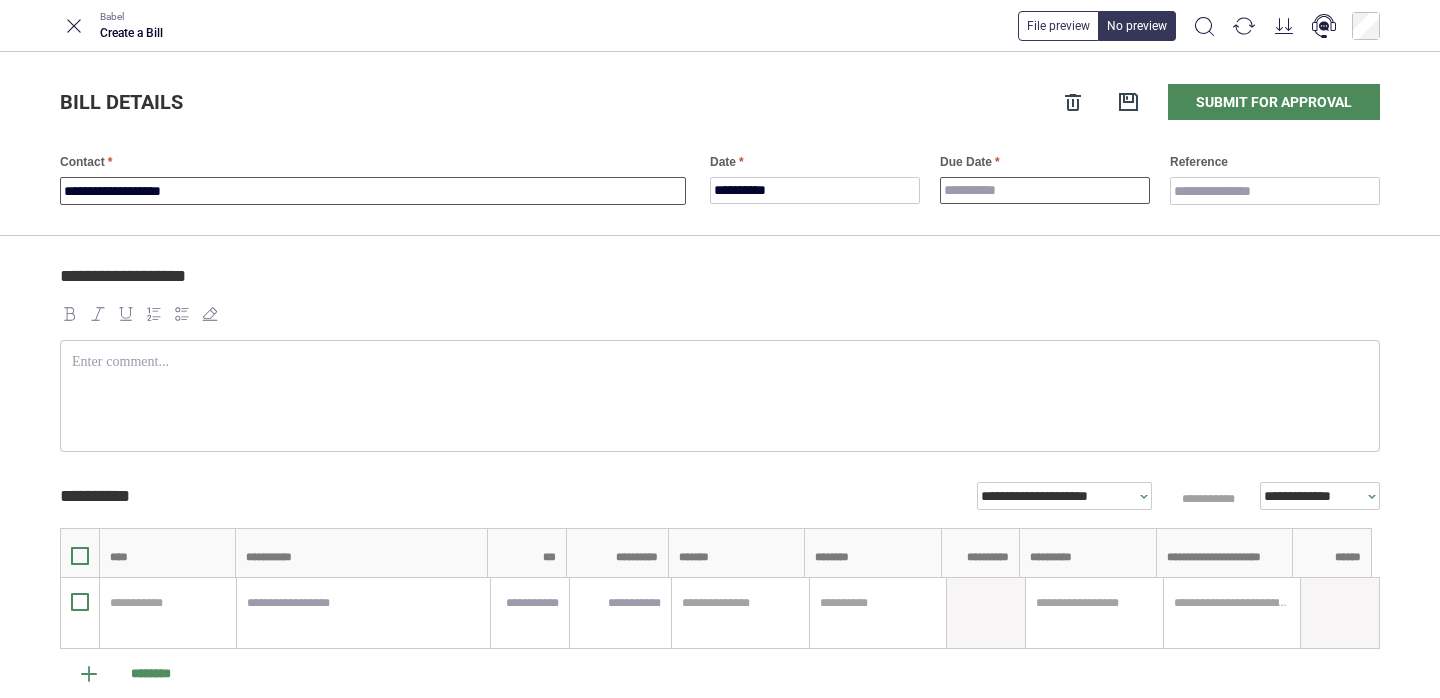 type on "**********" 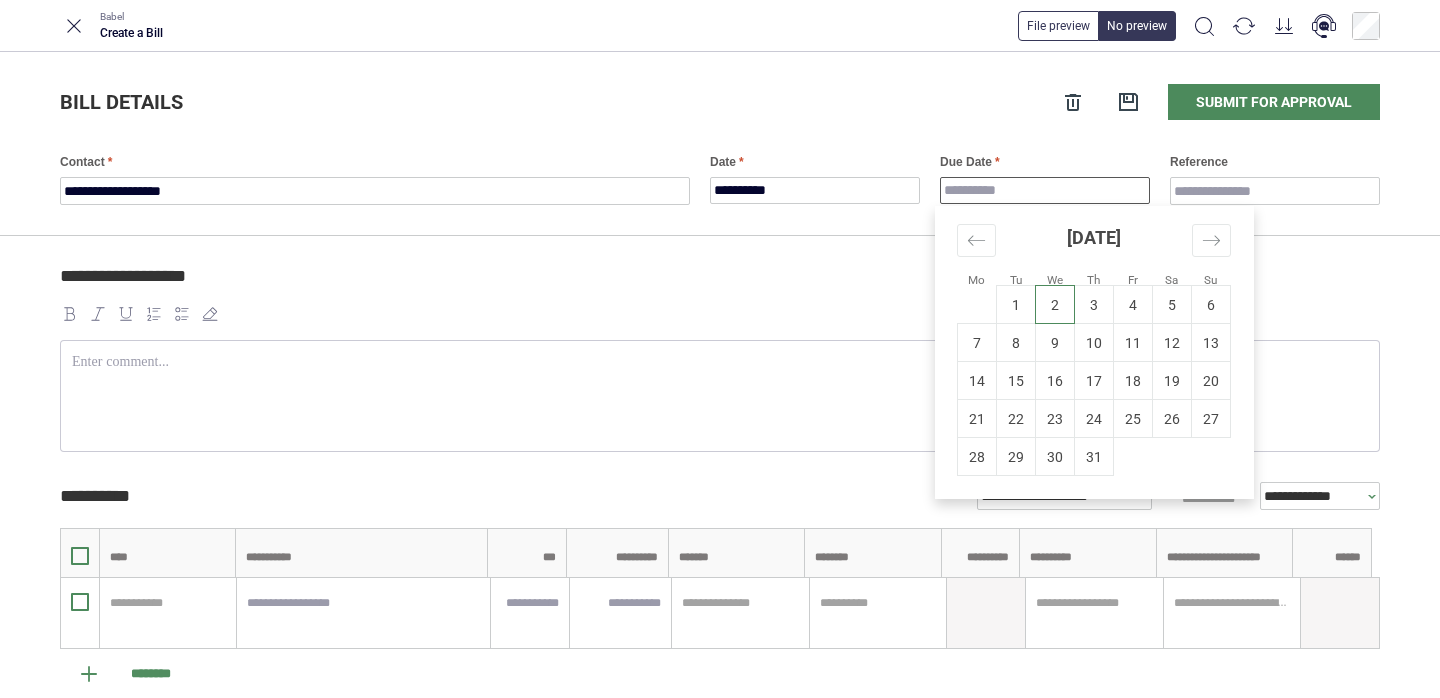 click on "Due Date" at bounding box center (1045, 190) 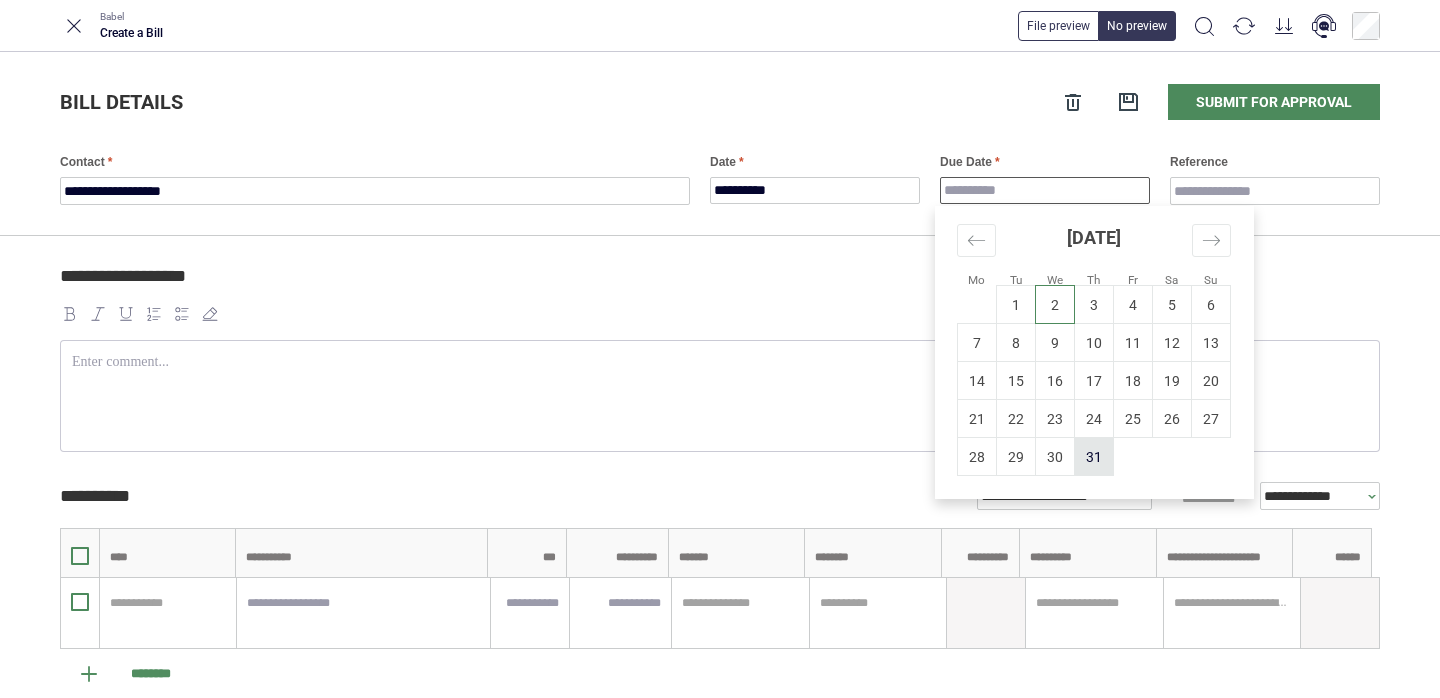 click on "31" at bounding box center (1094, 457) 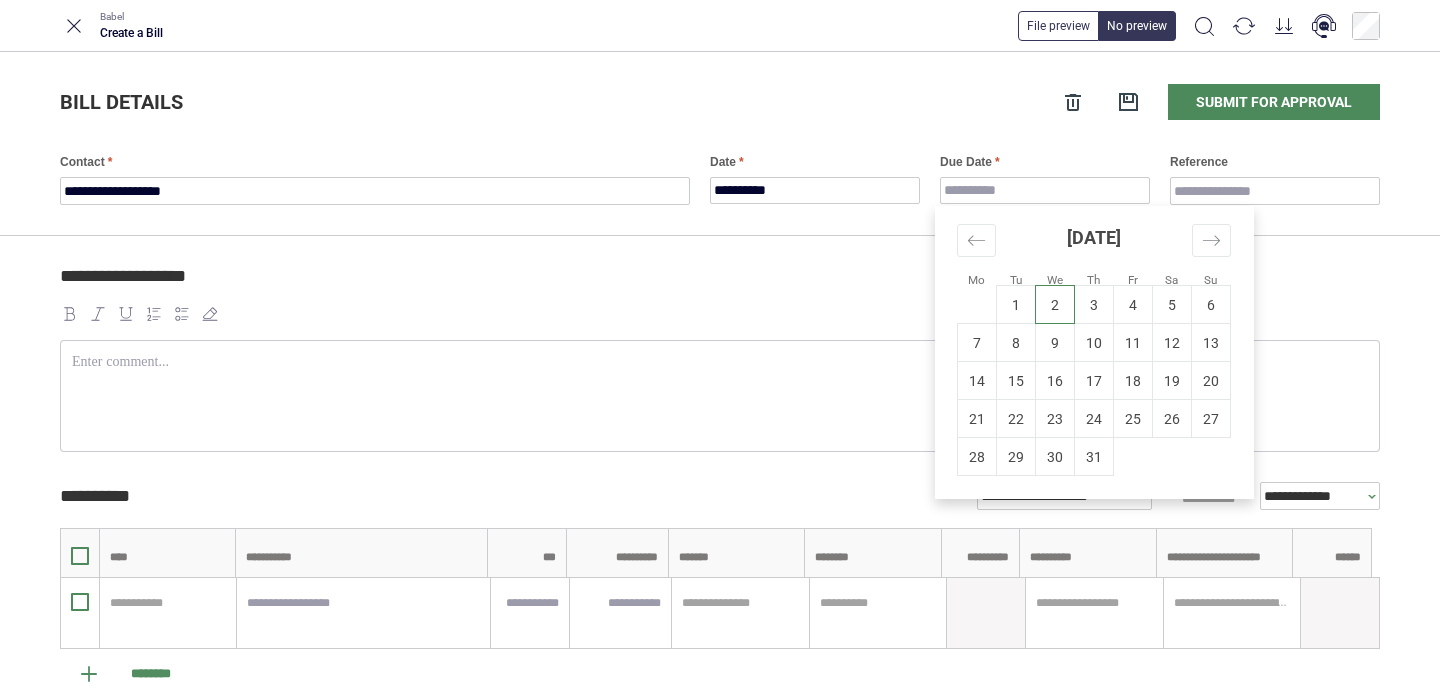 type on "**********" 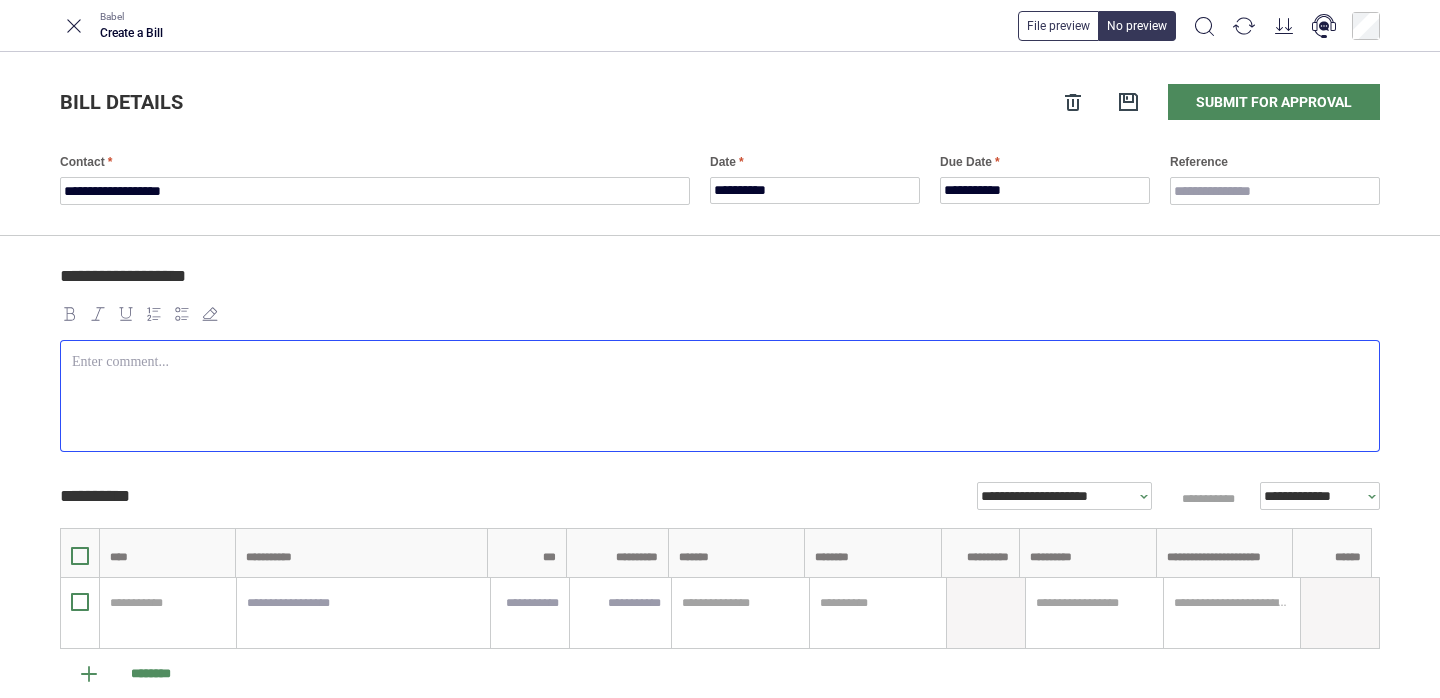 click at bounding box center (720, 396) 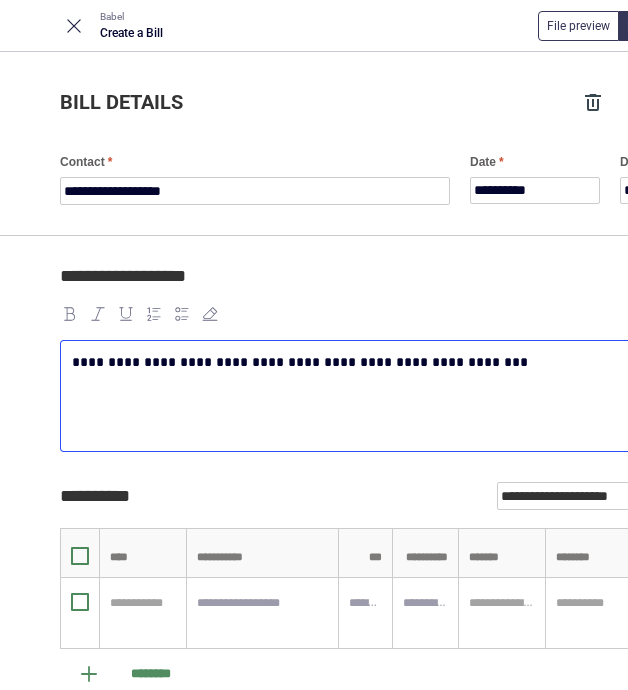 click on "**********" at bounding box center [480, 396] 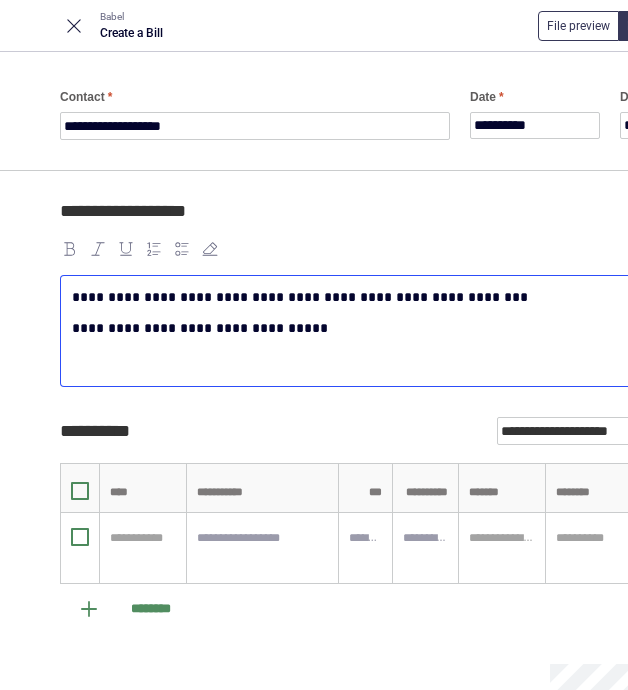 scroll, scrollTop: 67, scrollLeft: 0, axis: vertical 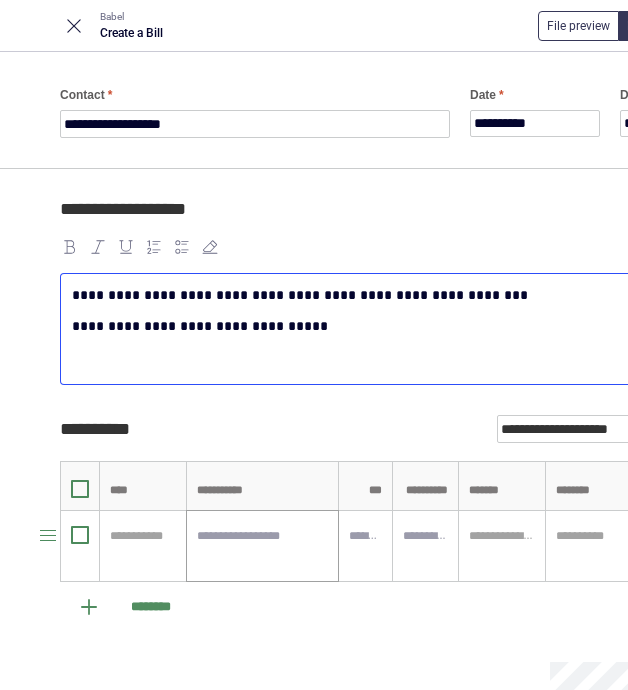 click at bounding box center (262, 546) 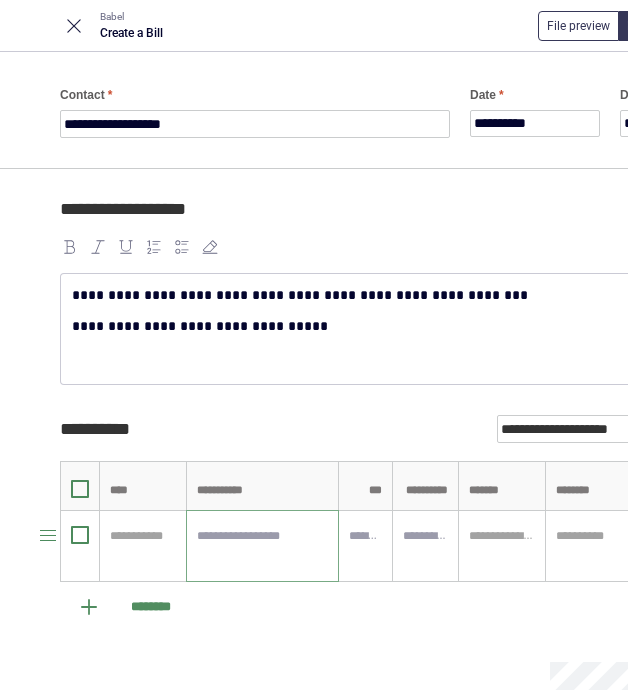 paste on "**********" 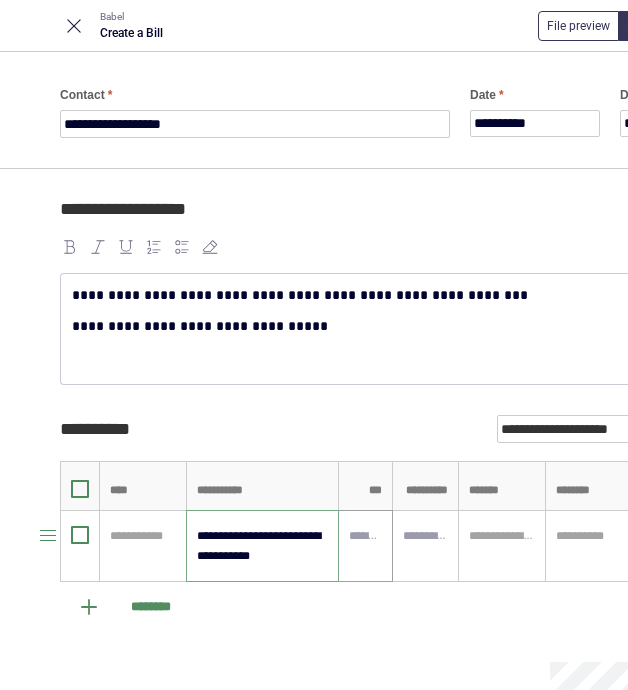 type on "**********" 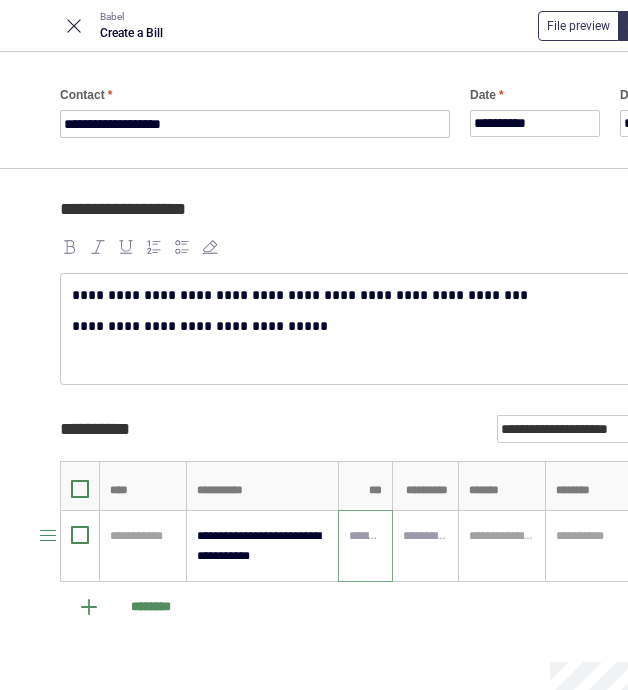 click at bounding box center (365, 536) 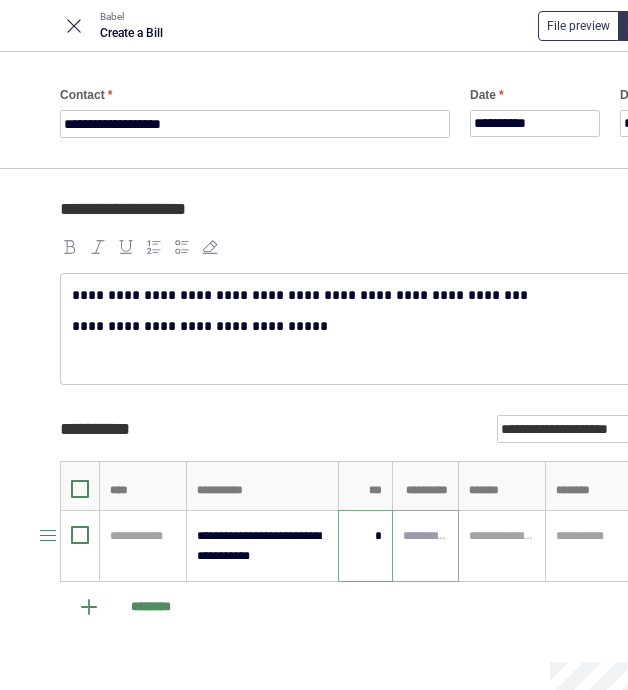 type on "****" 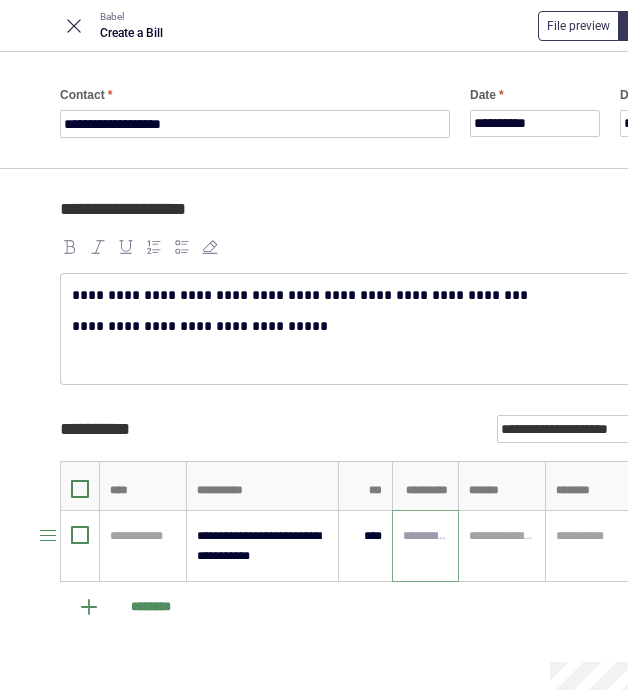 click at bounding box center [426, 536] 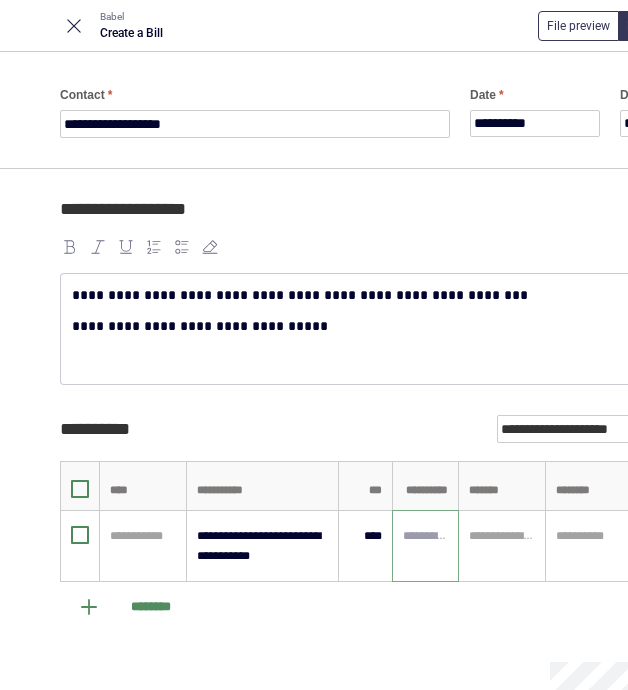 paste on "*****" 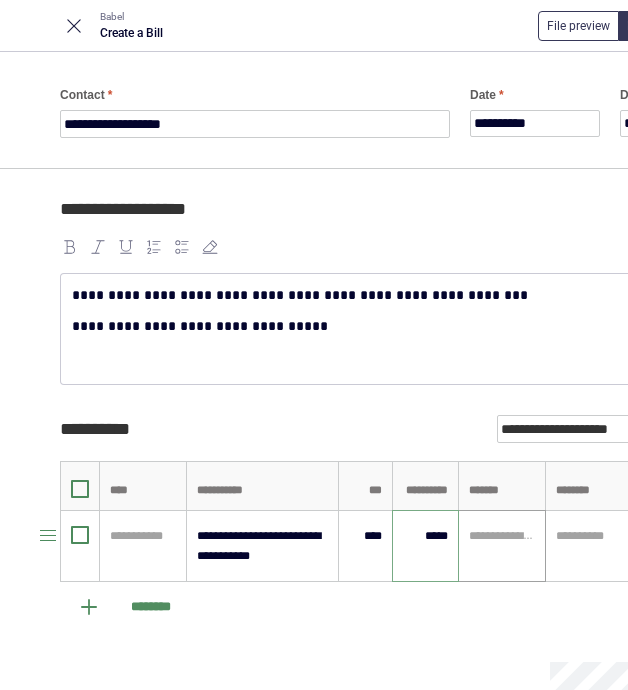 click at bounding box center (502, 536) 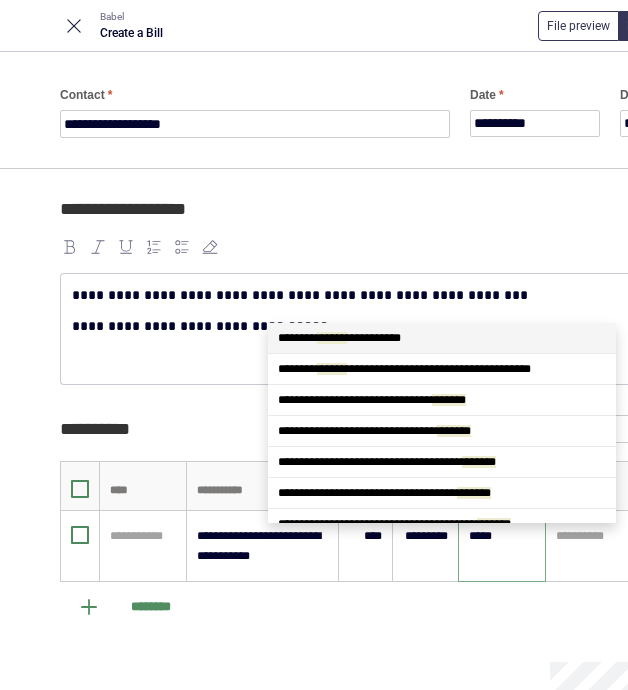 type on "******" 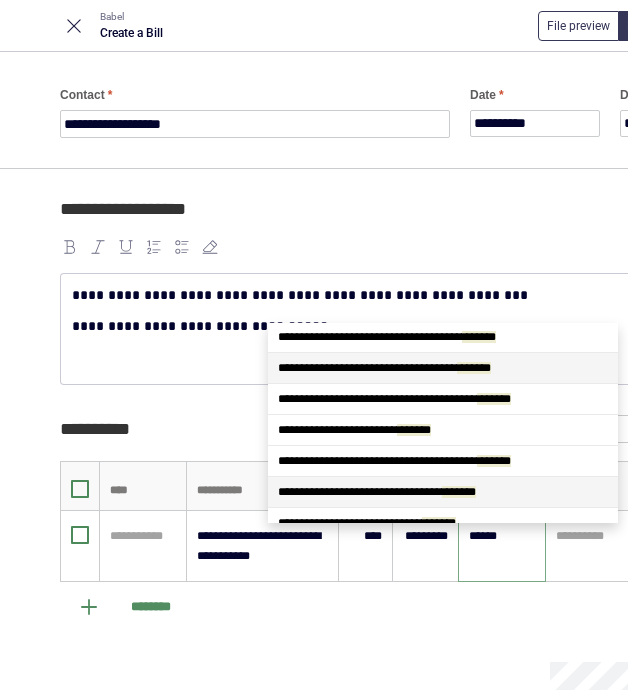 scroll, scrollTop: 132, scrollLeft: 0, axis: vertical 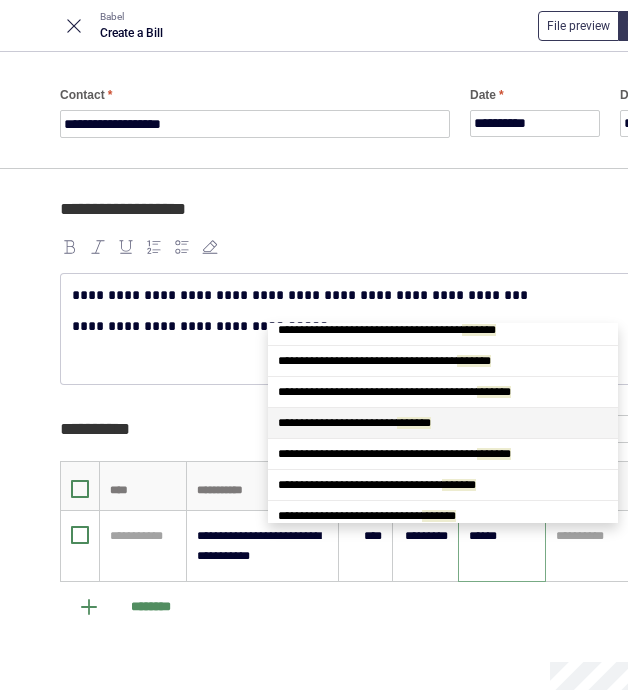 click on "**********" at bounding box center (443, 423) 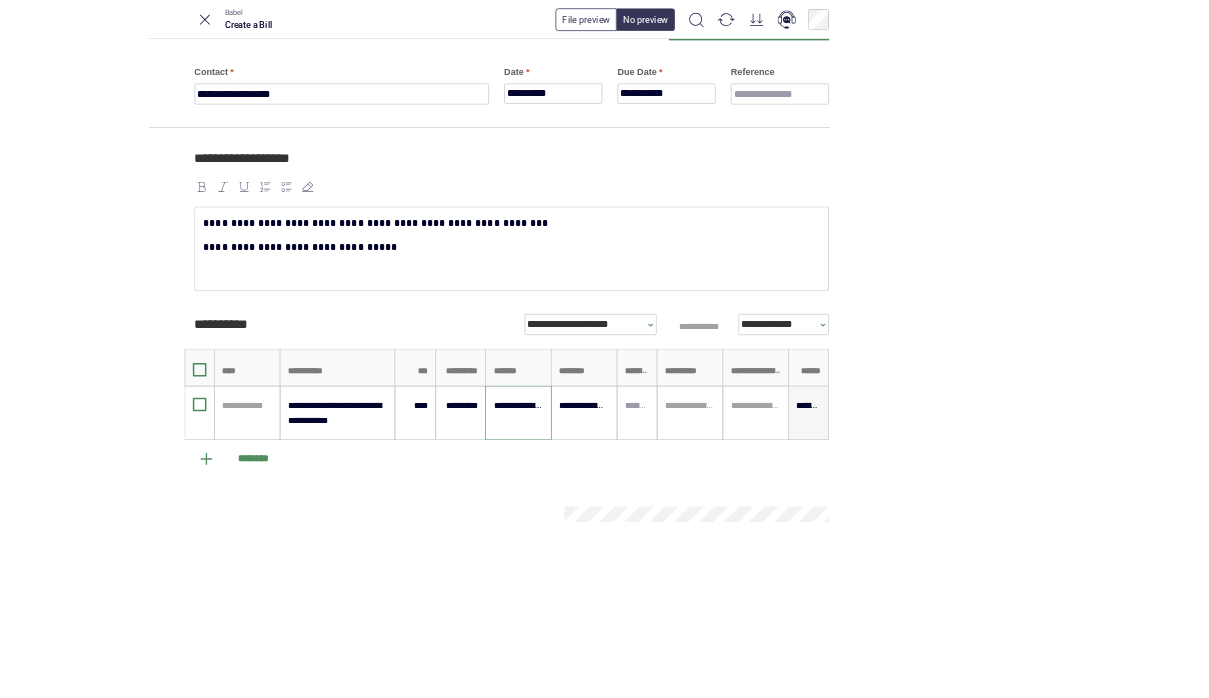 scroll, scrollTop: 0, scrollLeft: 0, axis: both 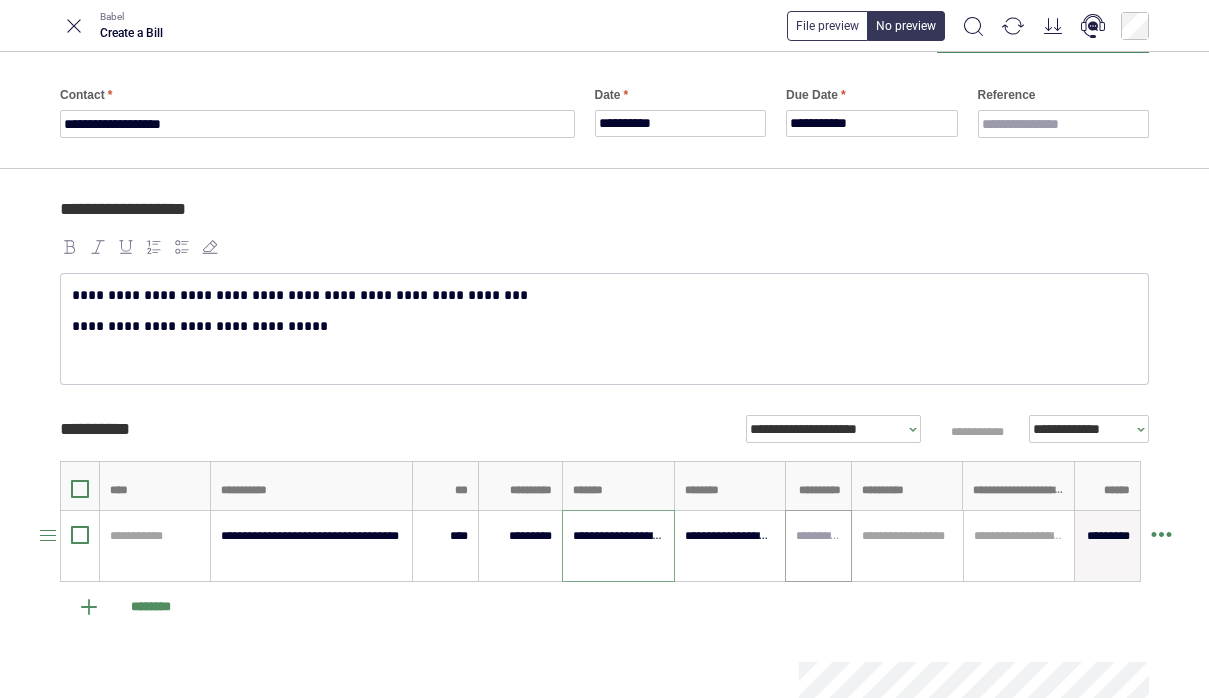 type on "**********" 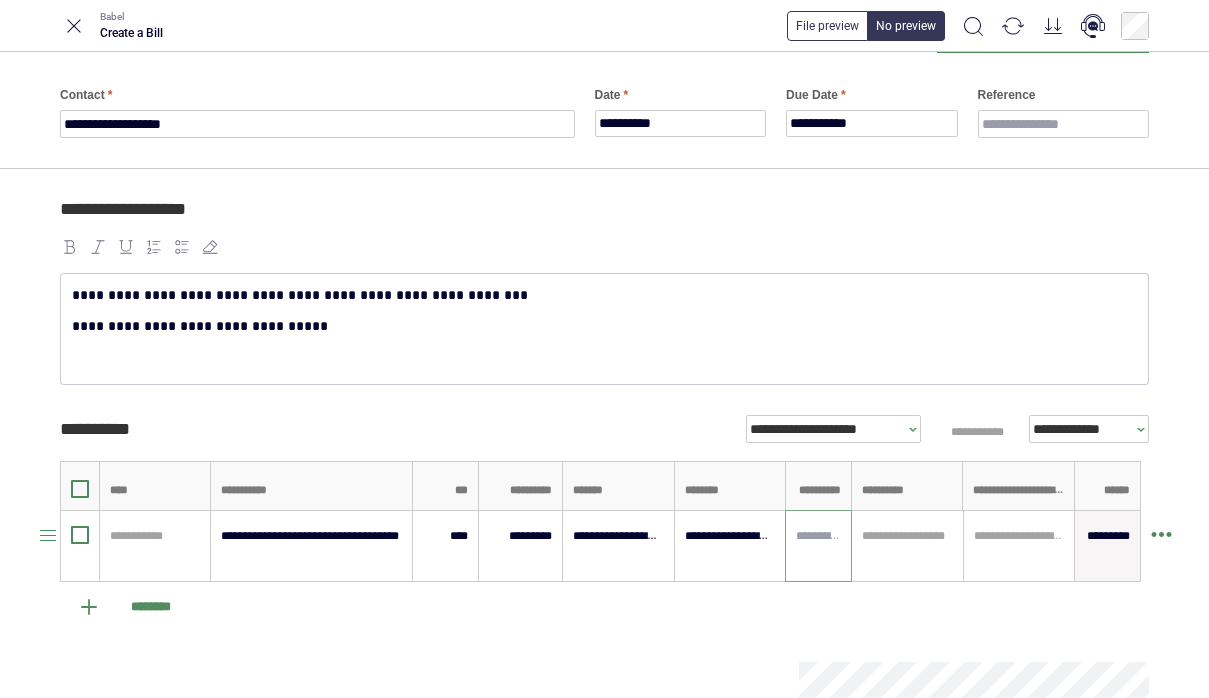 click at bounding box center (818, 536) 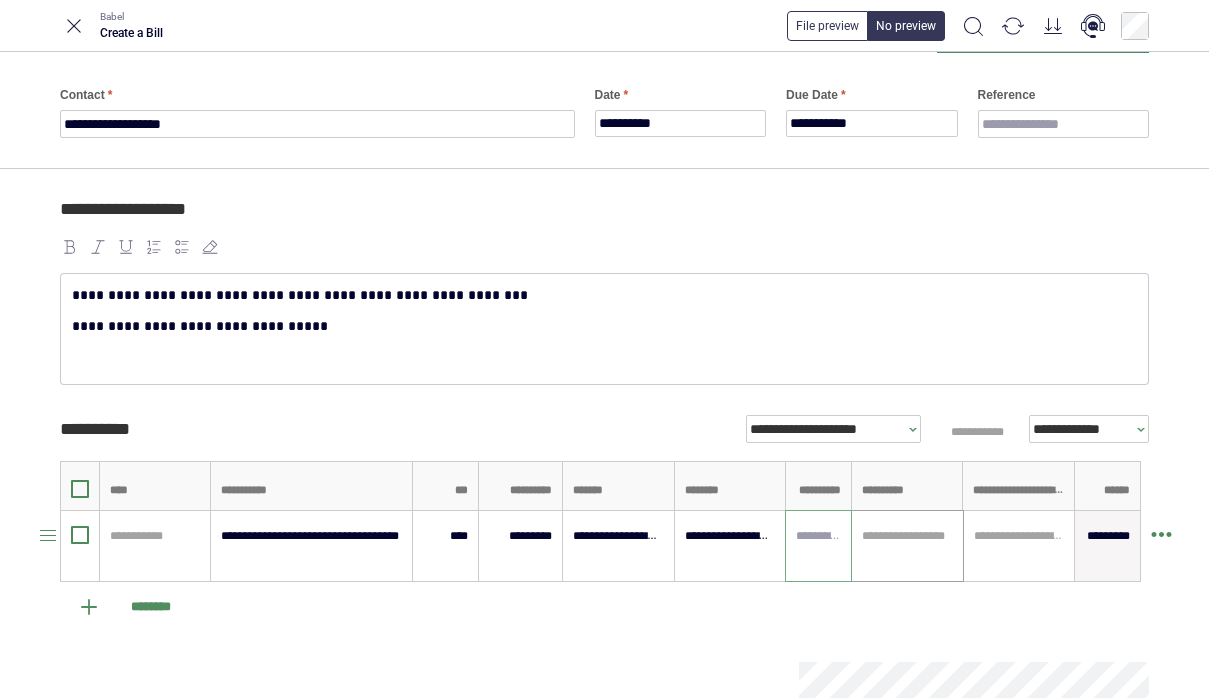 click at bounding box center (907, 536) 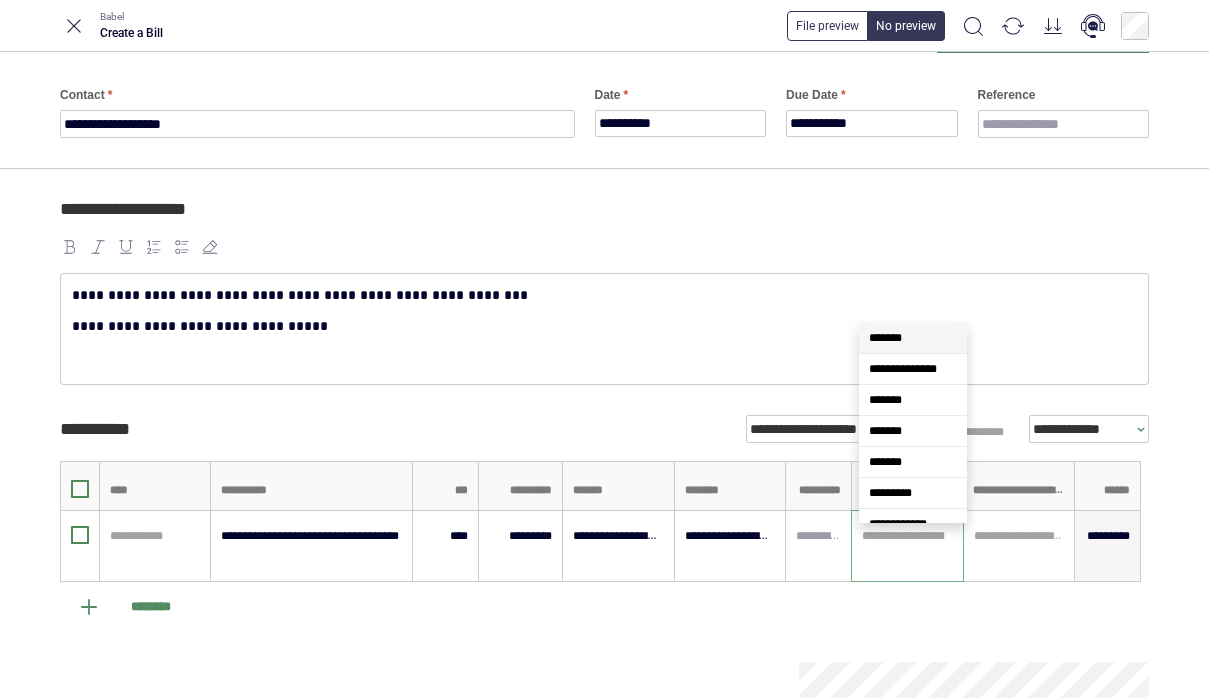 click on "*******" at bounding box center [913, 338] 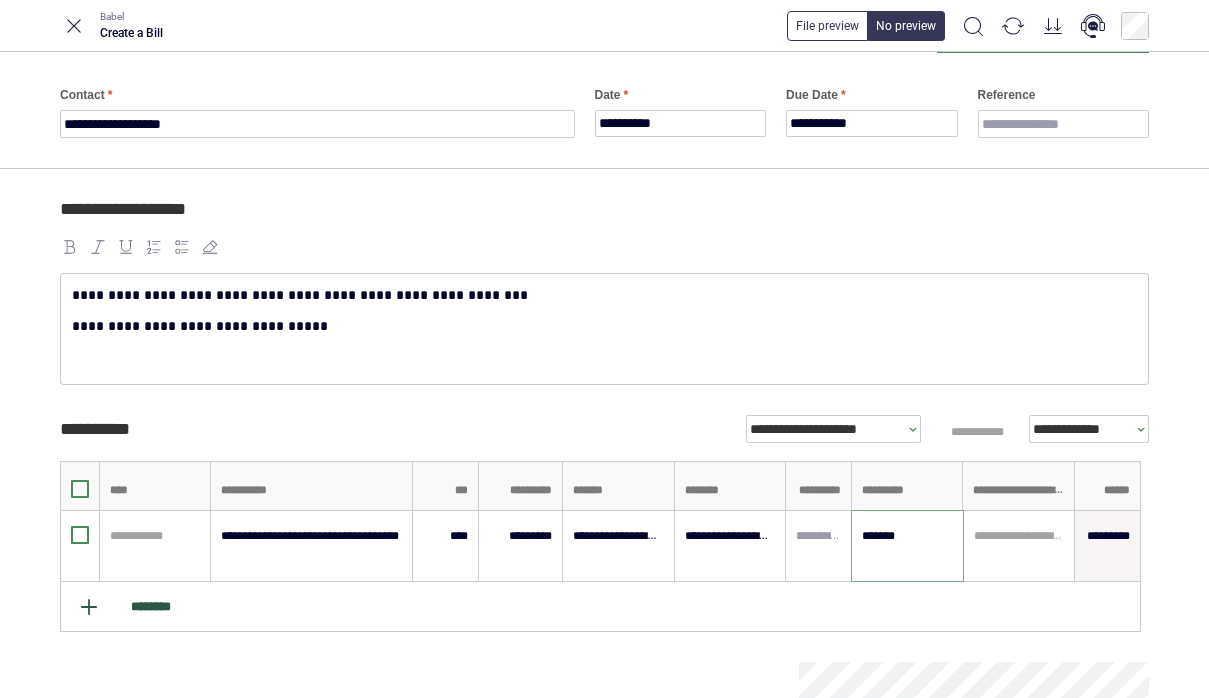 type on "*******" 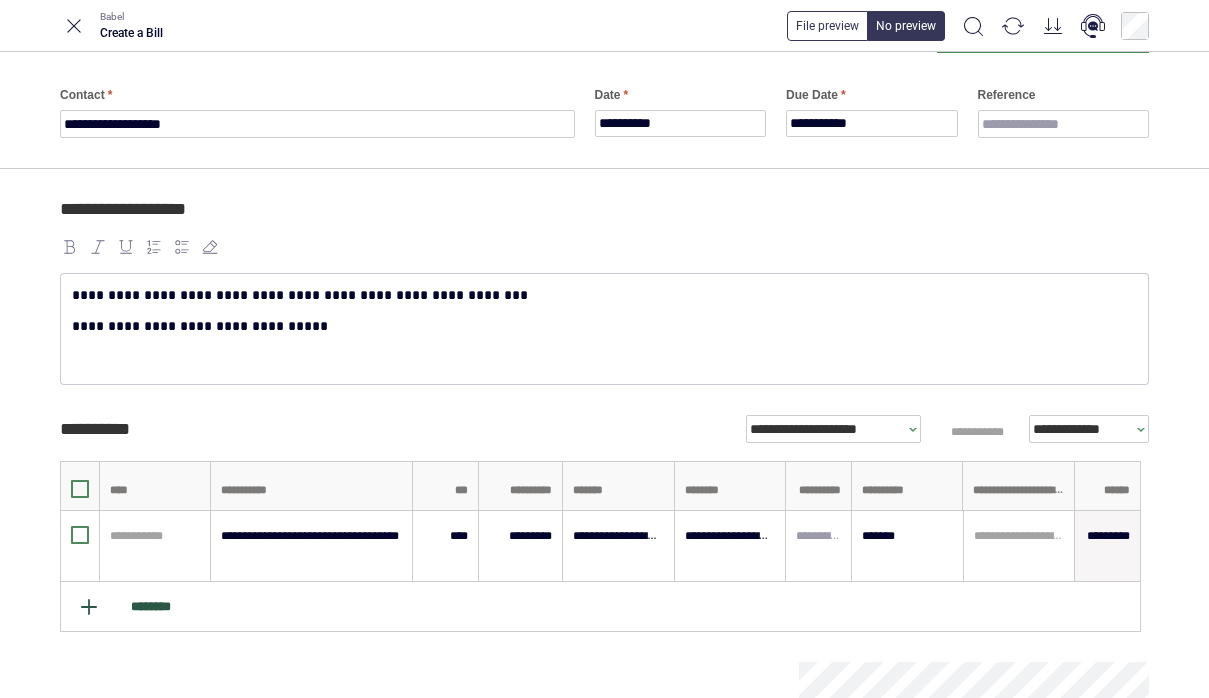 click on "********" at bounding box center (600, 607) 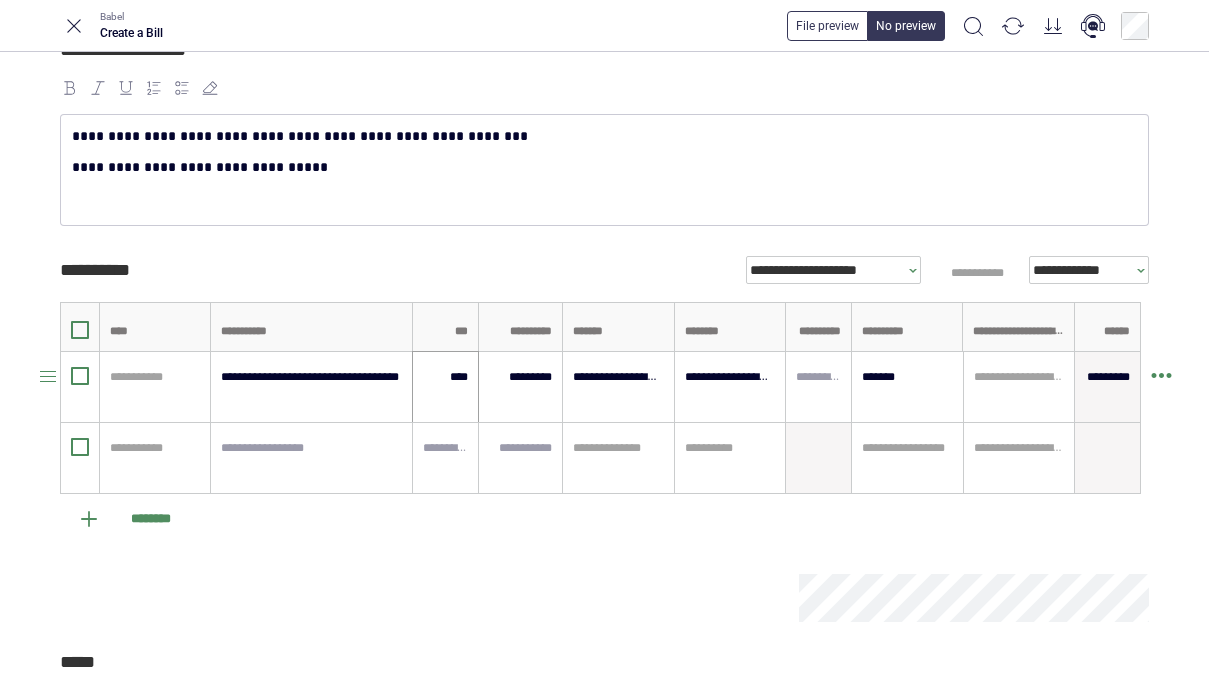 scroll, scrollTop: 304, scrollLeft: 0, axis: vertical 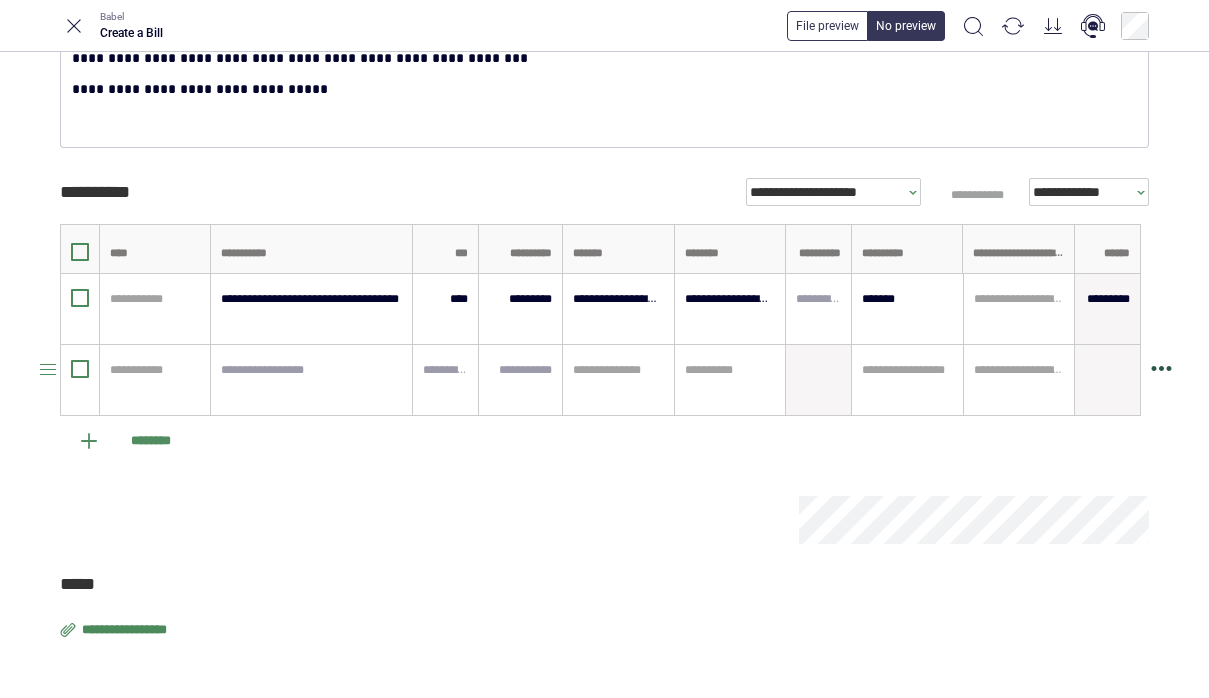click at bounding box center [1161, 376] 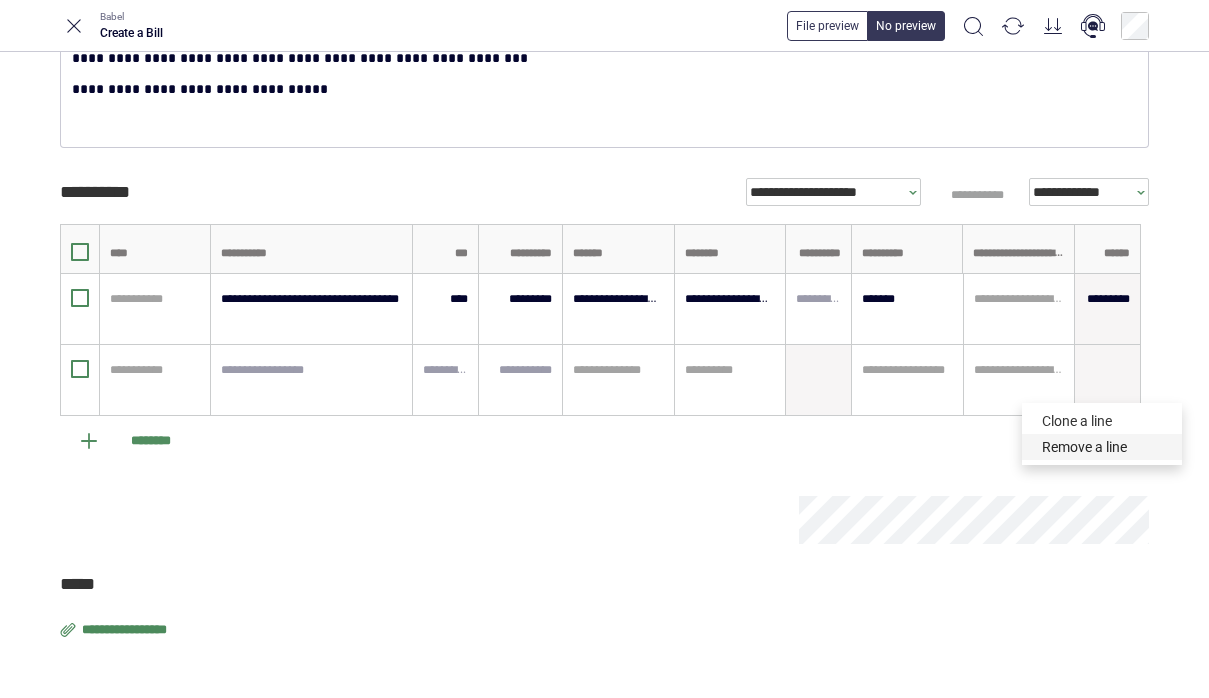 click on "Remove a line" at bounding box center (1102, 447) 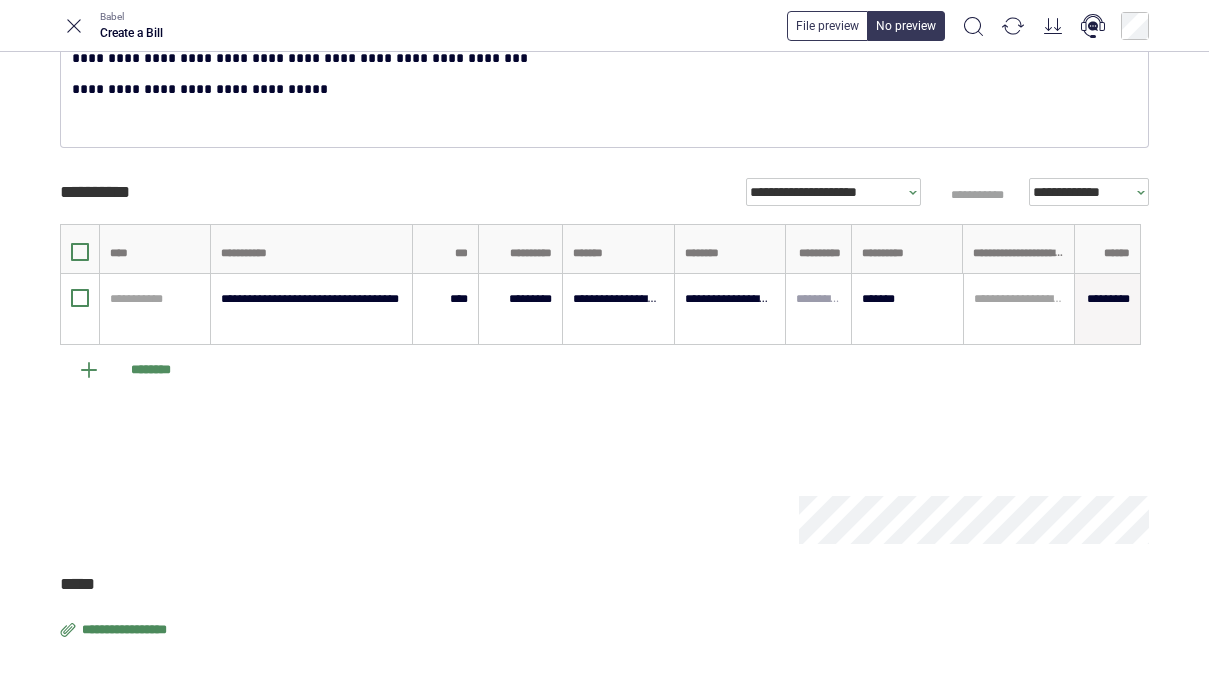 scroll, scrollTop: 233, scrollLeft: 0, axis: vertical 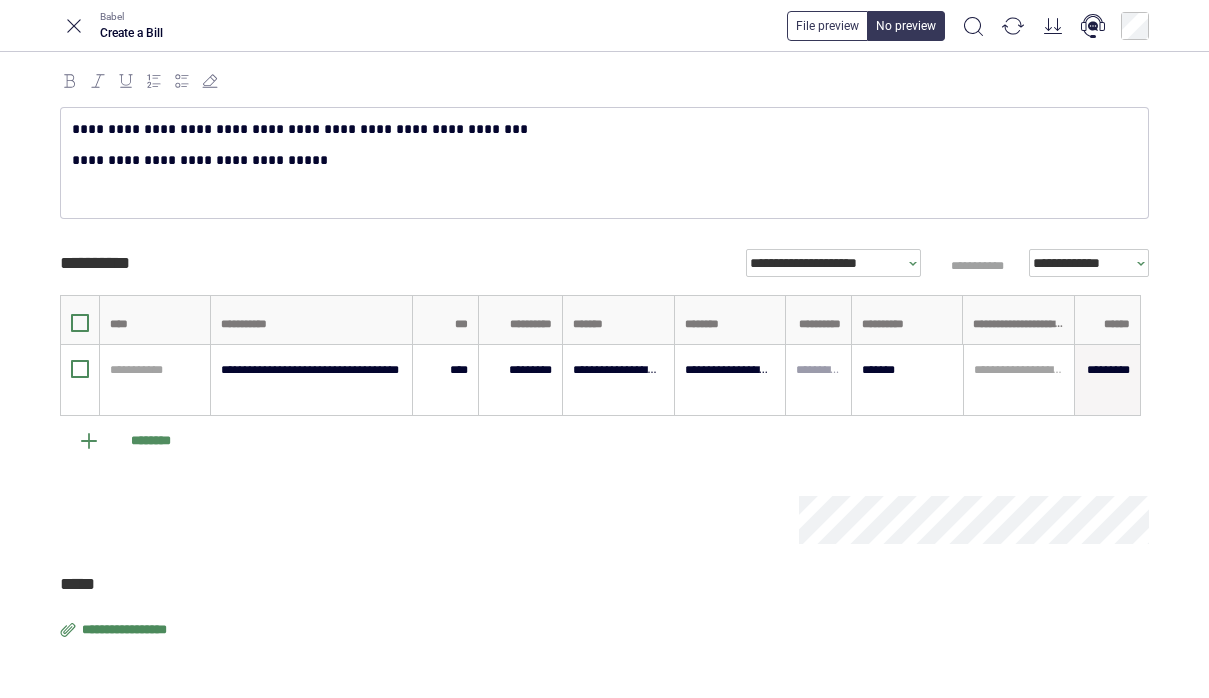 click on "**********" at bounding box center [126, 630] 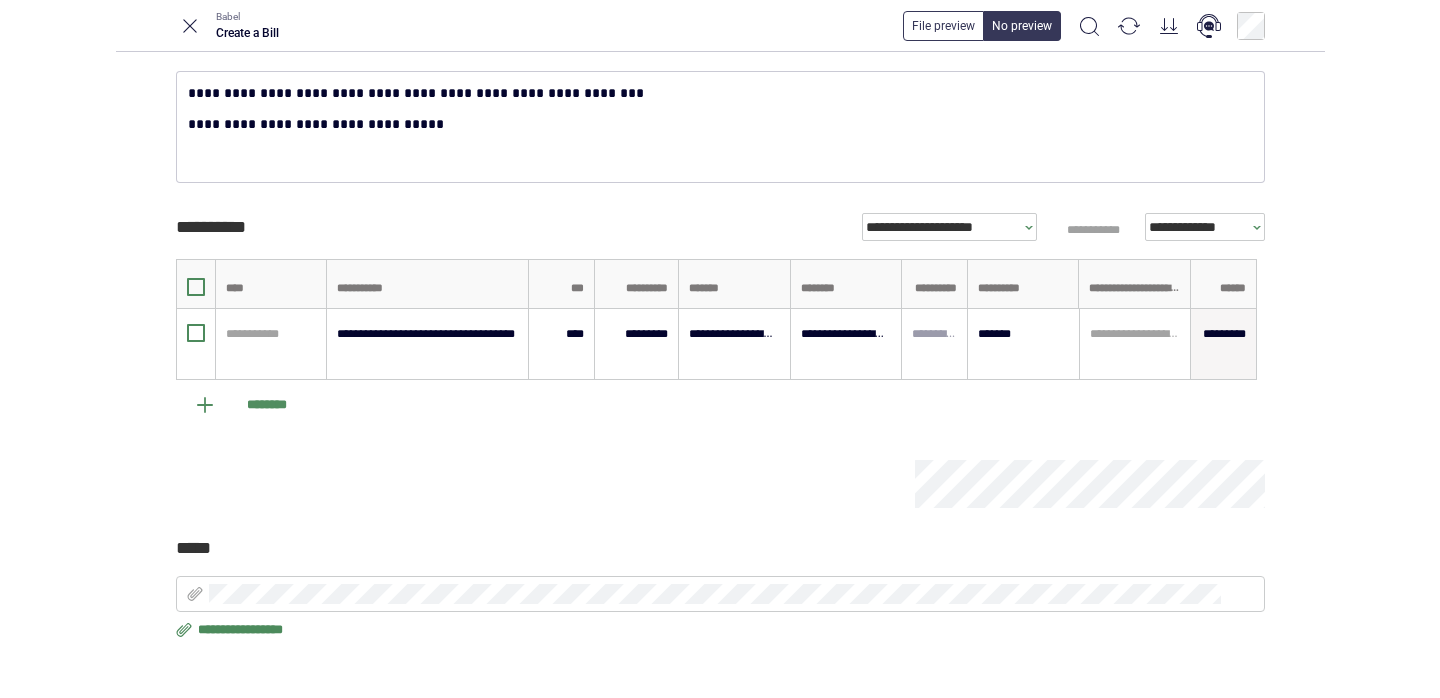 scroll, scrollTop: 0, scrollLeft: 0, axis: both 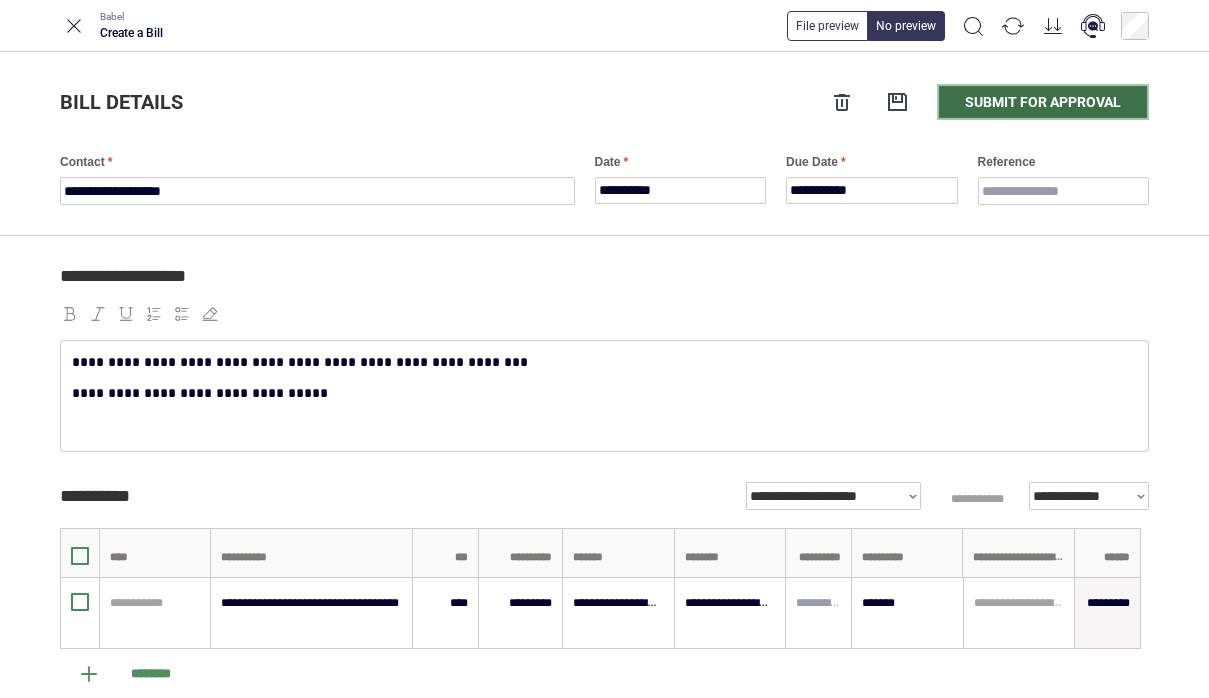 click on "Submit for approval" at bounding box center (1043, 102) 